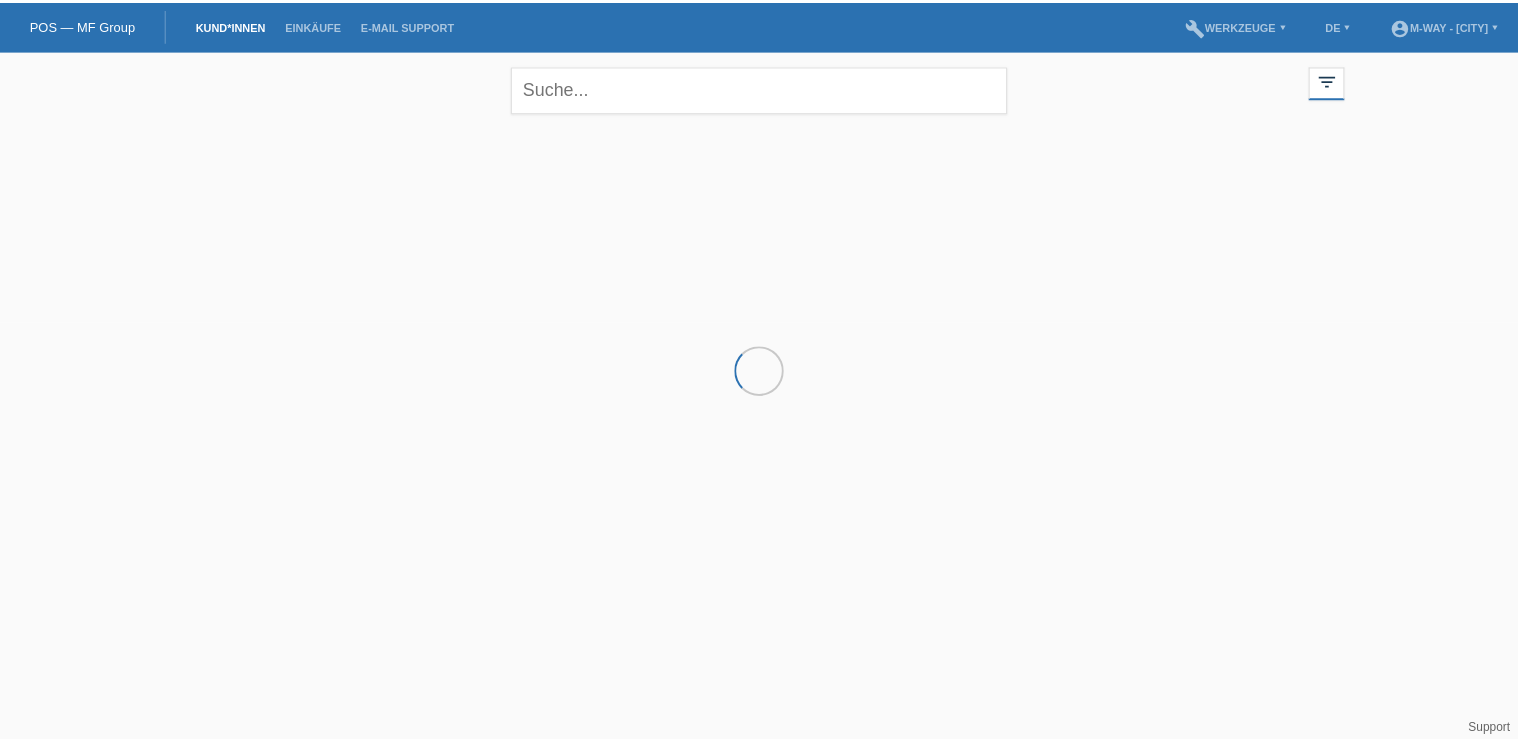 scroll, scrollTop: 0, scrollLeft: 0, axis: both 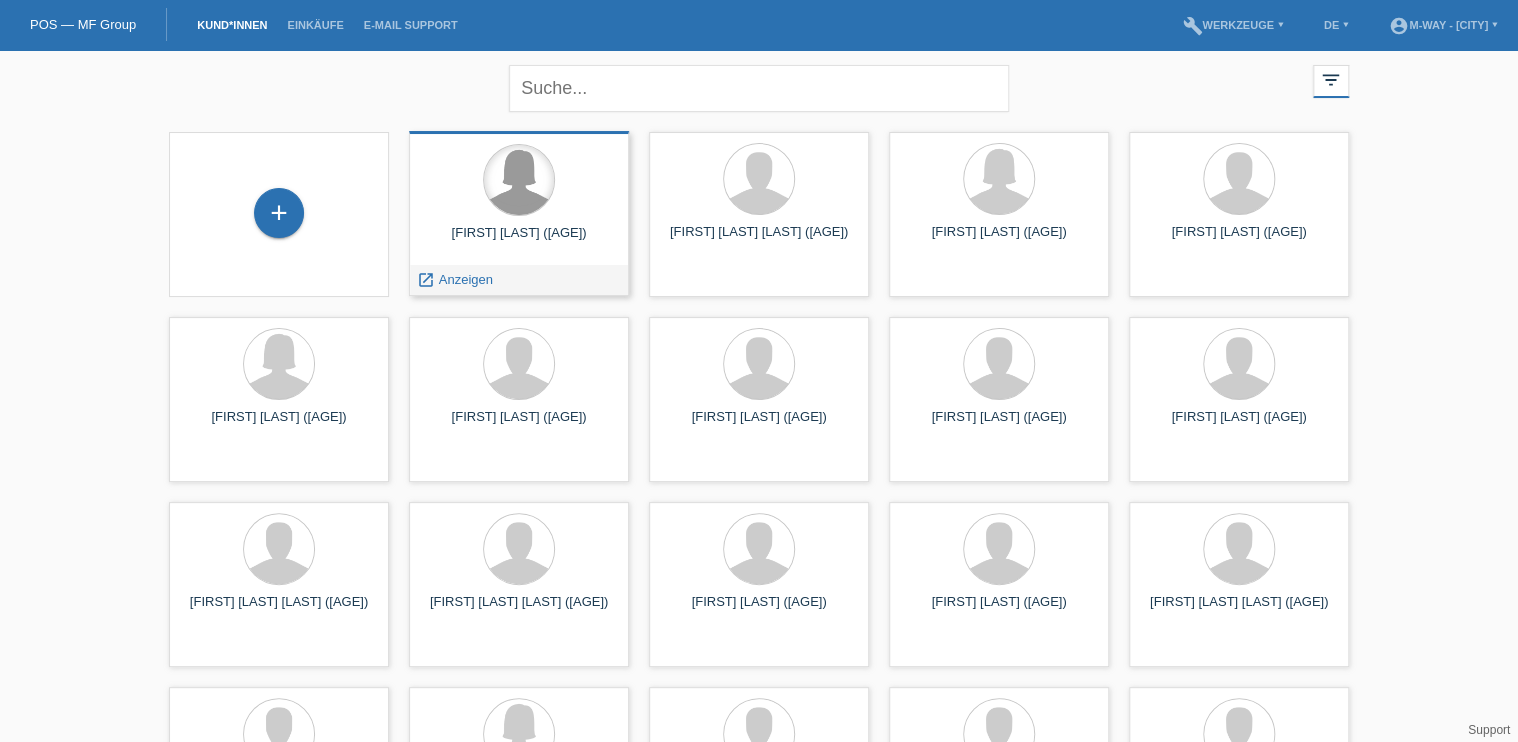 click at bounding box center [519, 180] 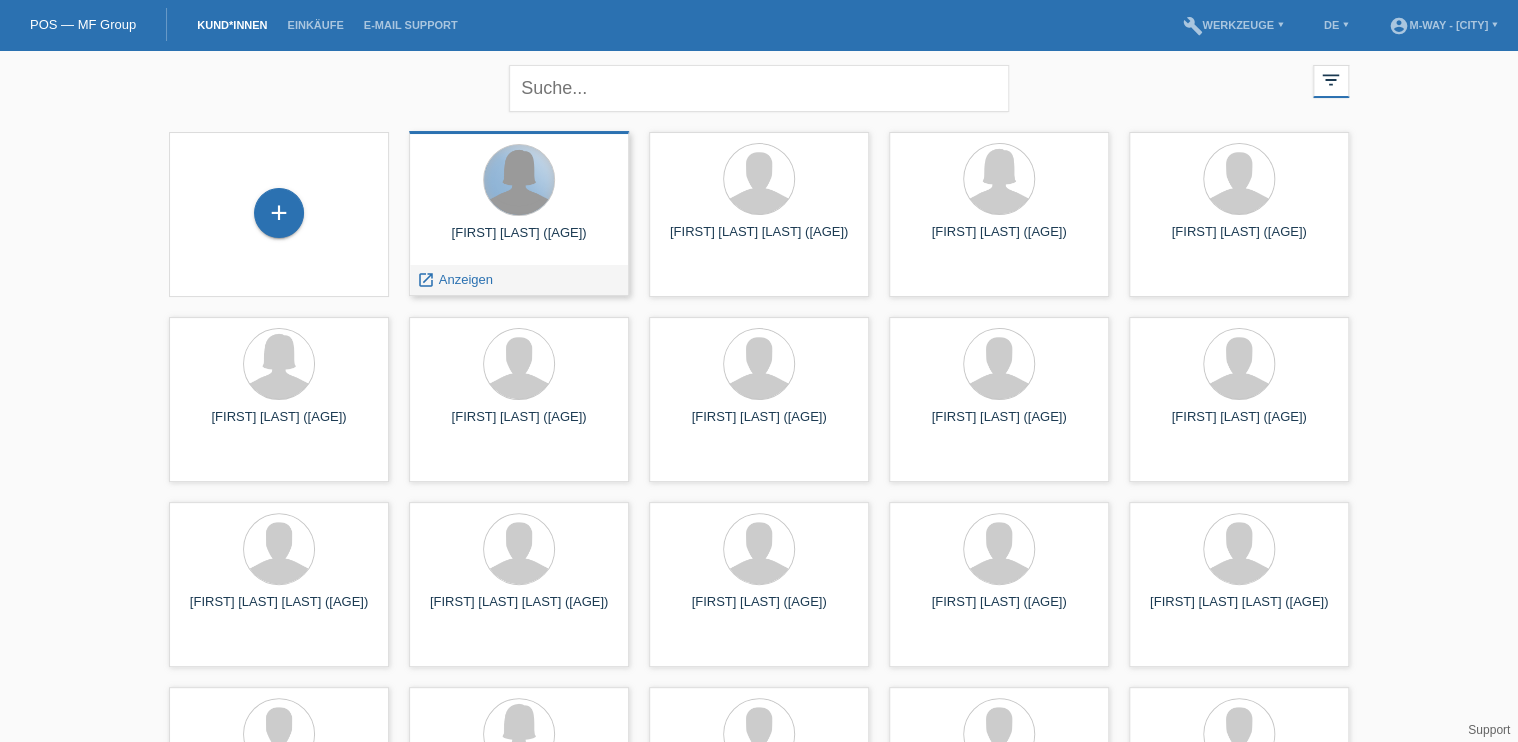 click at bounding box center (519, 180) 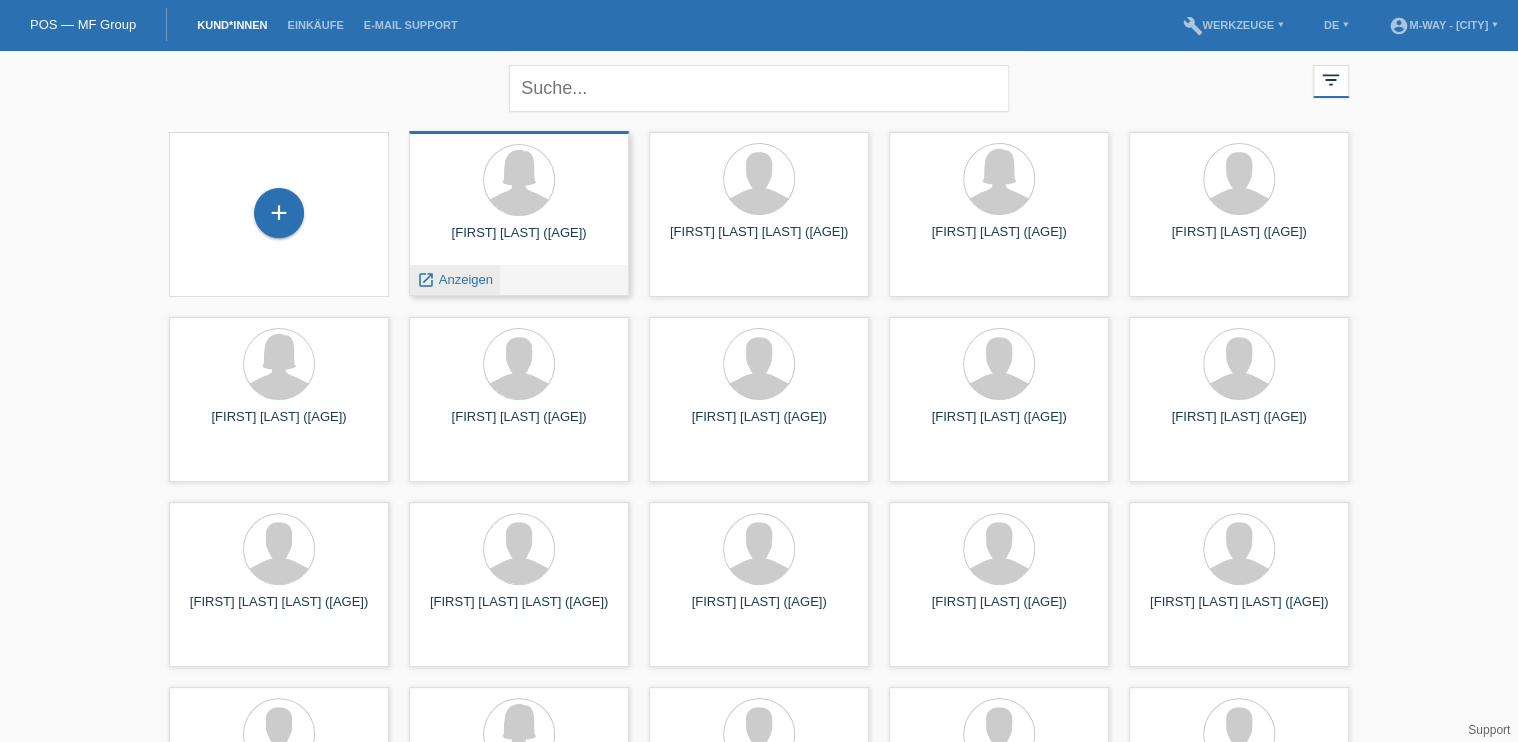 click on "Anzeigen" at bounding box center (466, 279) 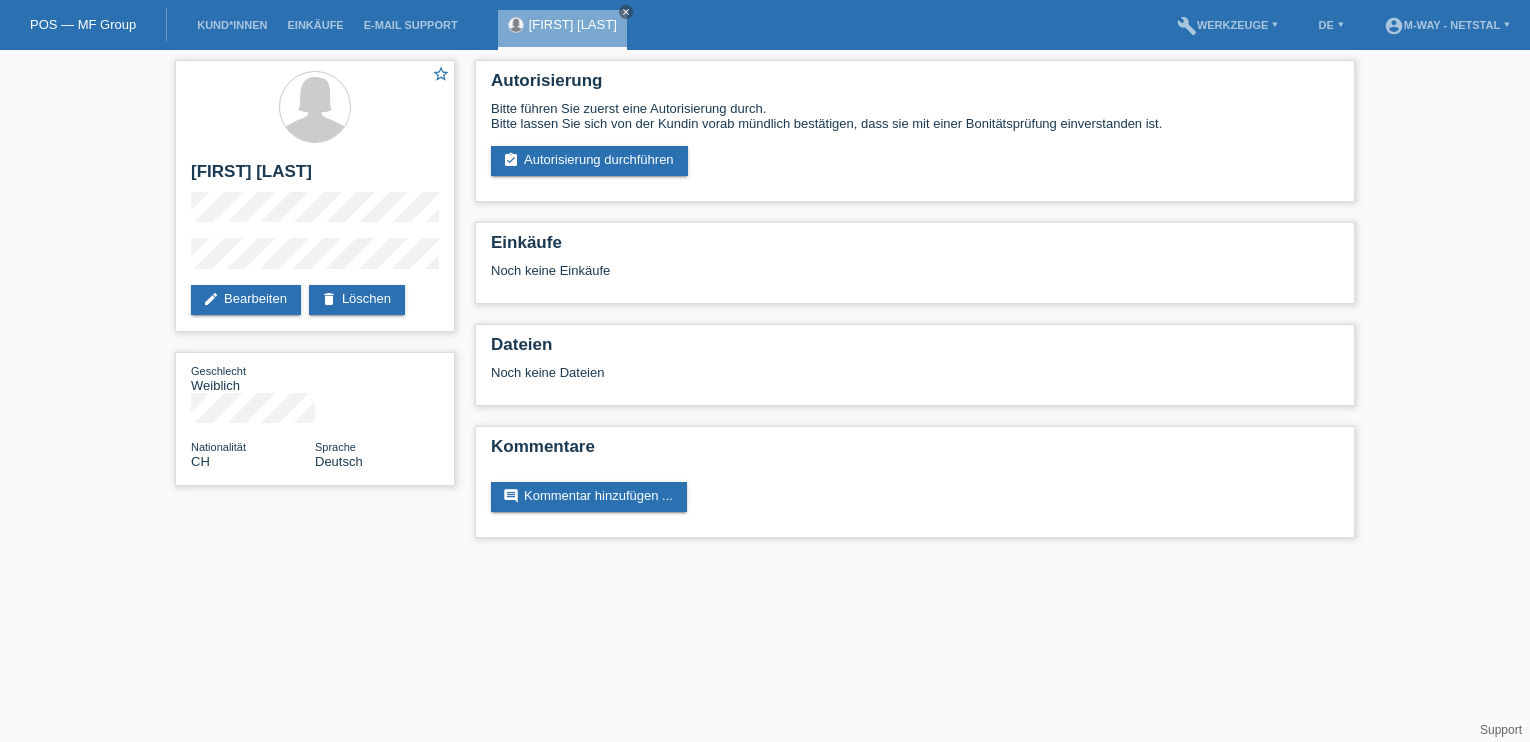 scroll, scrollTop: 0, scrollLeft: 0, axis: both 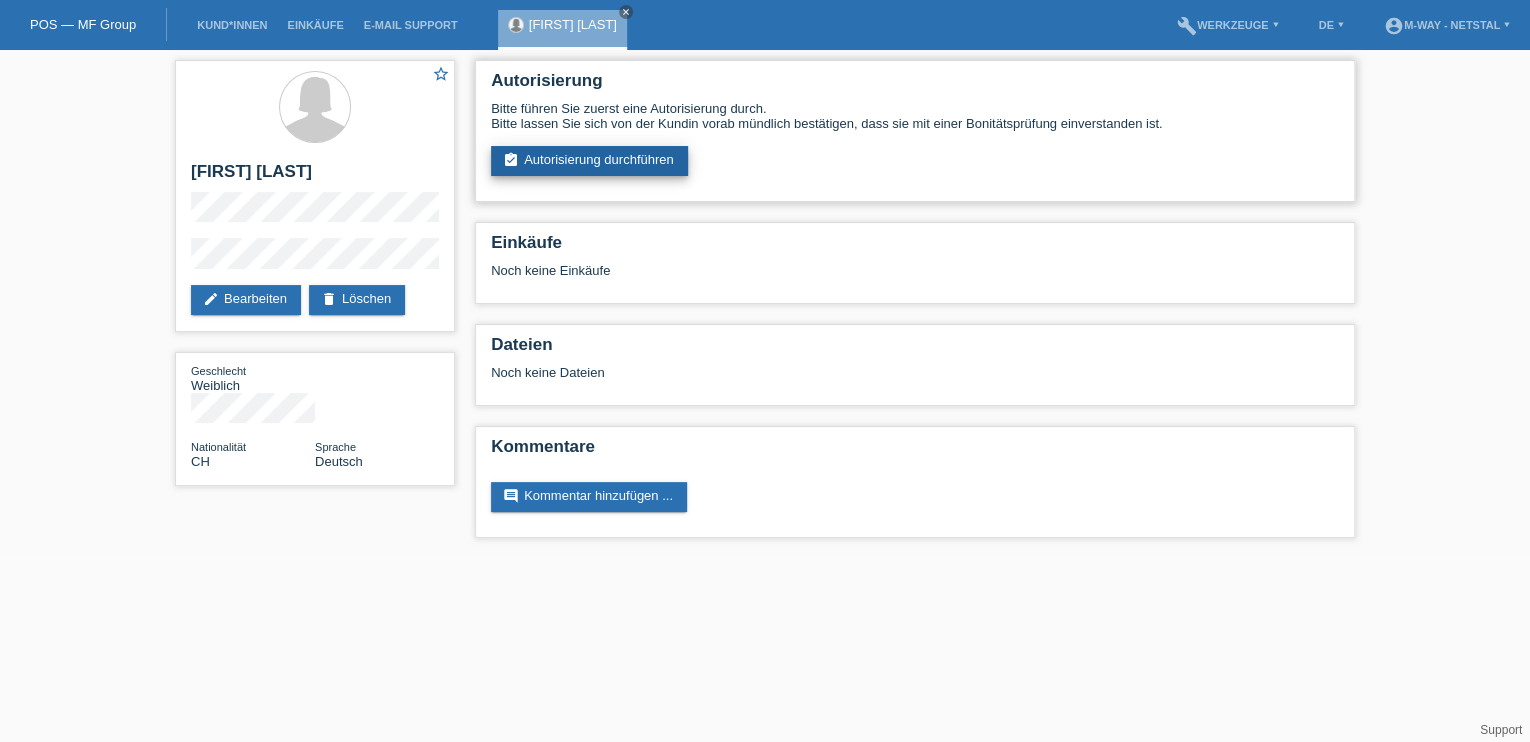 click on "assignment_turned_in  Autorisierung durchführen" at bounding box center [589, 161] 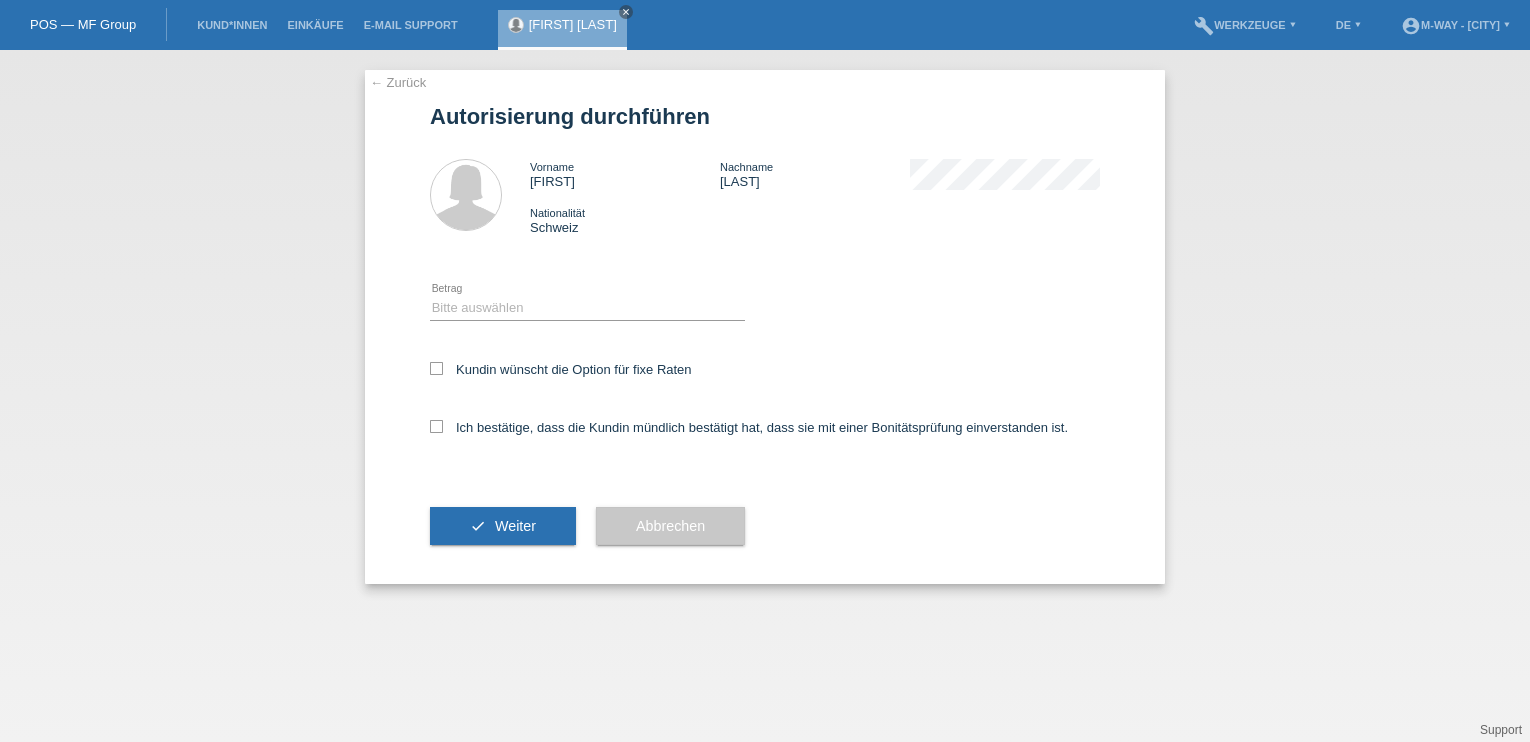 scroll, scrollTop: 0, scrollLeft: 0, axis: both 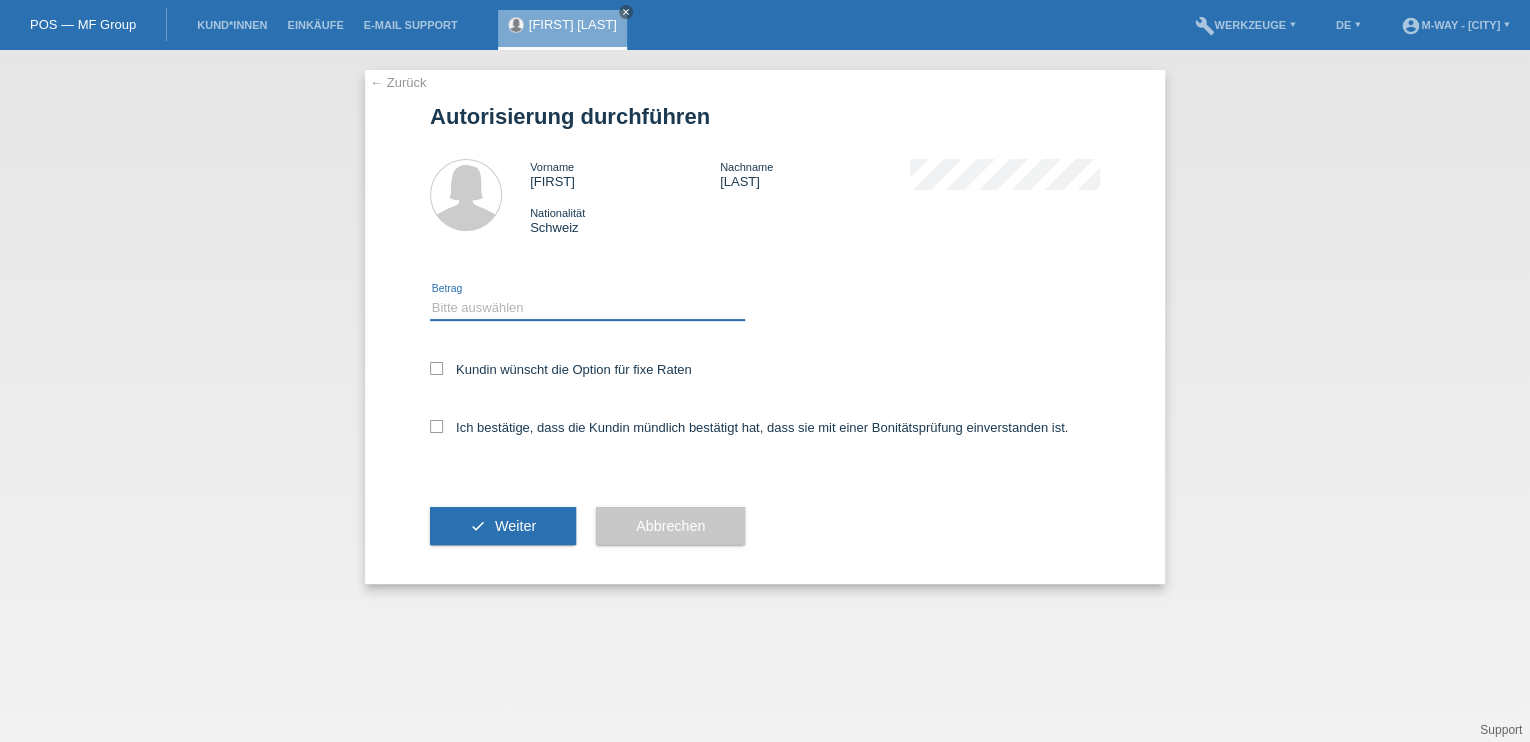 click on "Bitte auswählen
CHF 1.00 - CHF 499.00
CHF 500.00 - CHF 1'999.00
CHF 2'000.00 - CHF 15'000.00" at bounding box center [587, 308] 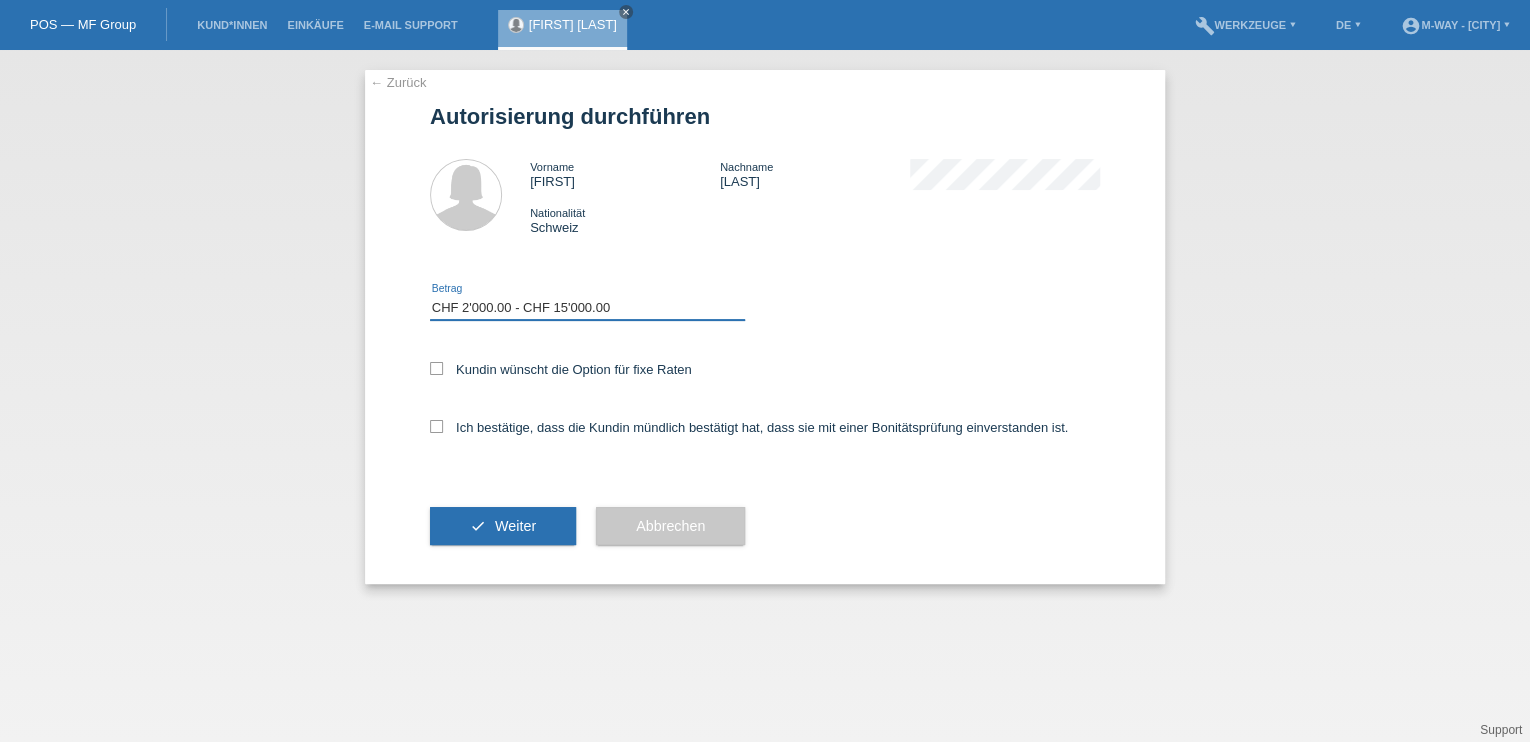 click on "Bitte auswählen
CHF 1.00 - CHF 499.00
CHF 500.00 - CHF 1'999.00
CHF 2'000.00 - CHF 15'000.00" at bounding box center [587, 308] 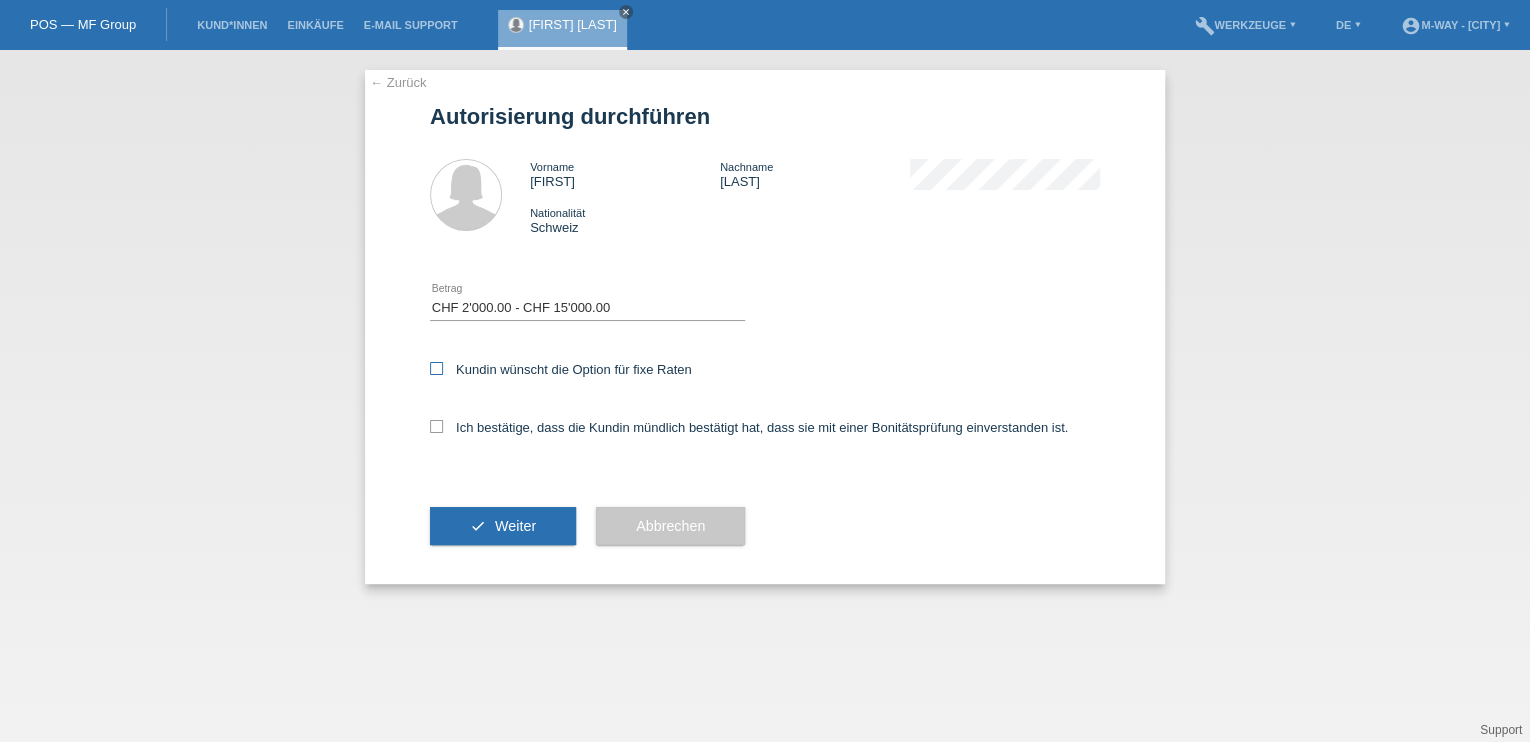 drag, startPoint x: 446, startPoint y: 365, endPoint x: 456, endPoint y: 372, distance: 12.206555 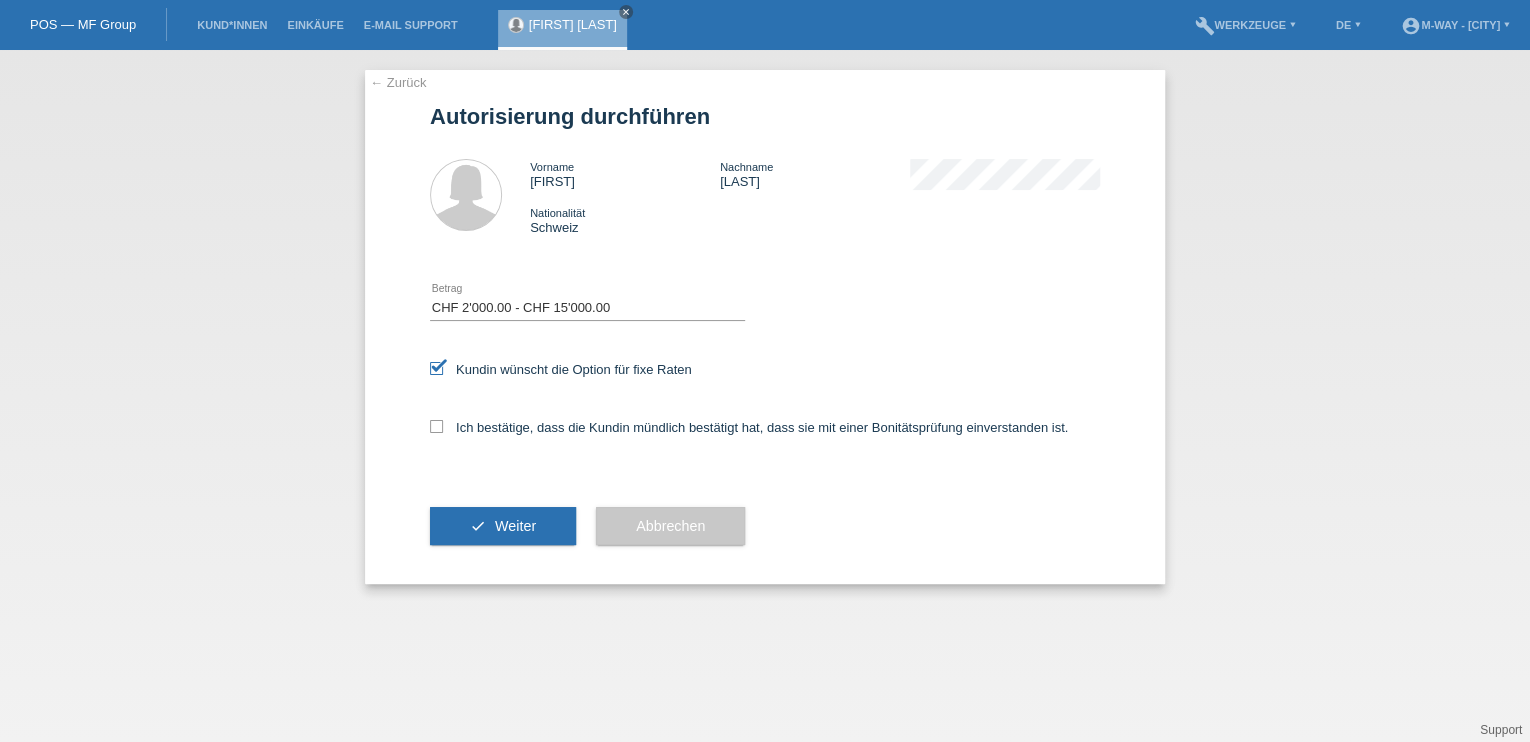 click on "Ich bestätige, dass die Kundin mündlich bestätigt hat, dass sie mit einer Bonitätsprüfung einverstanden ist." at bounding box center (765, 434) 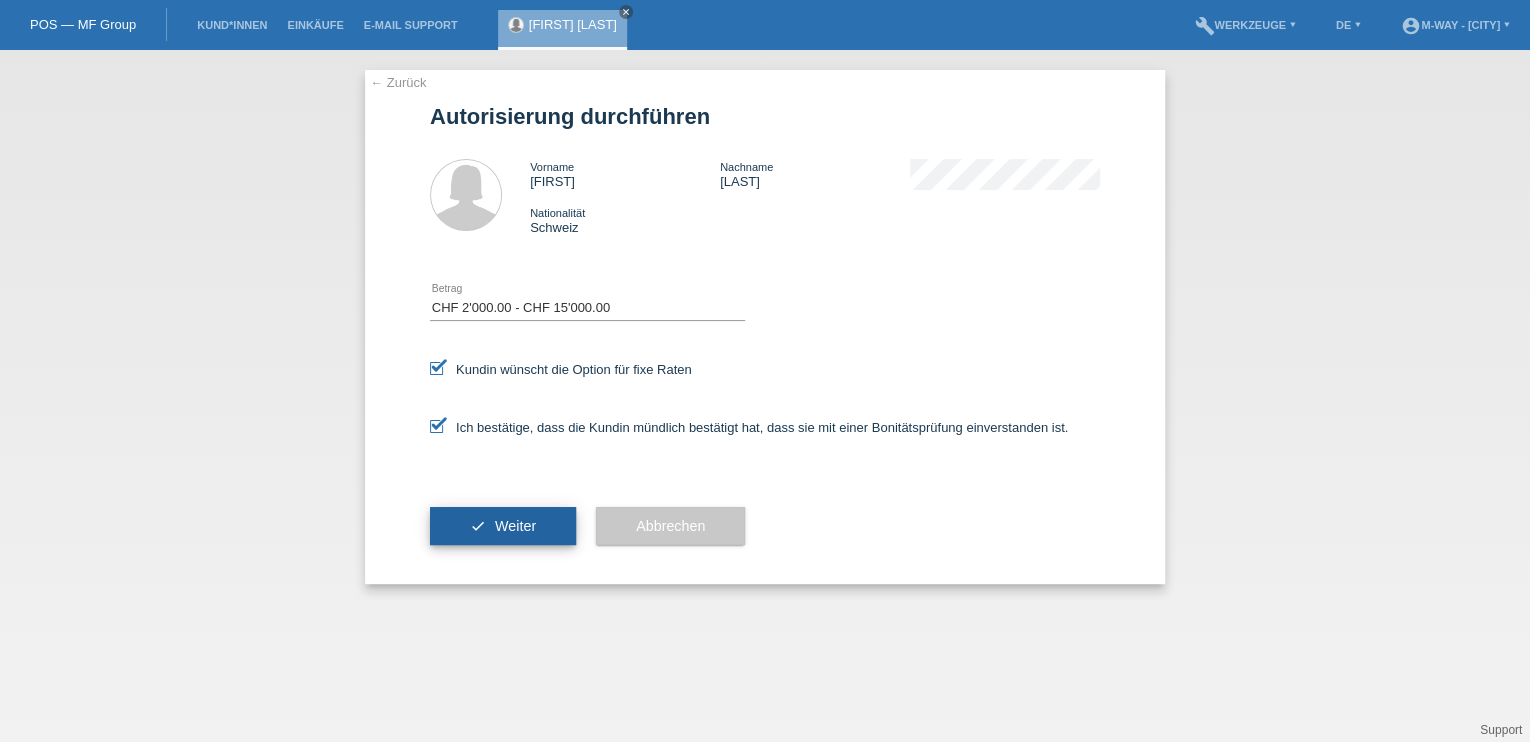 click on "check   Weiter" at bounding box center (503, 526) 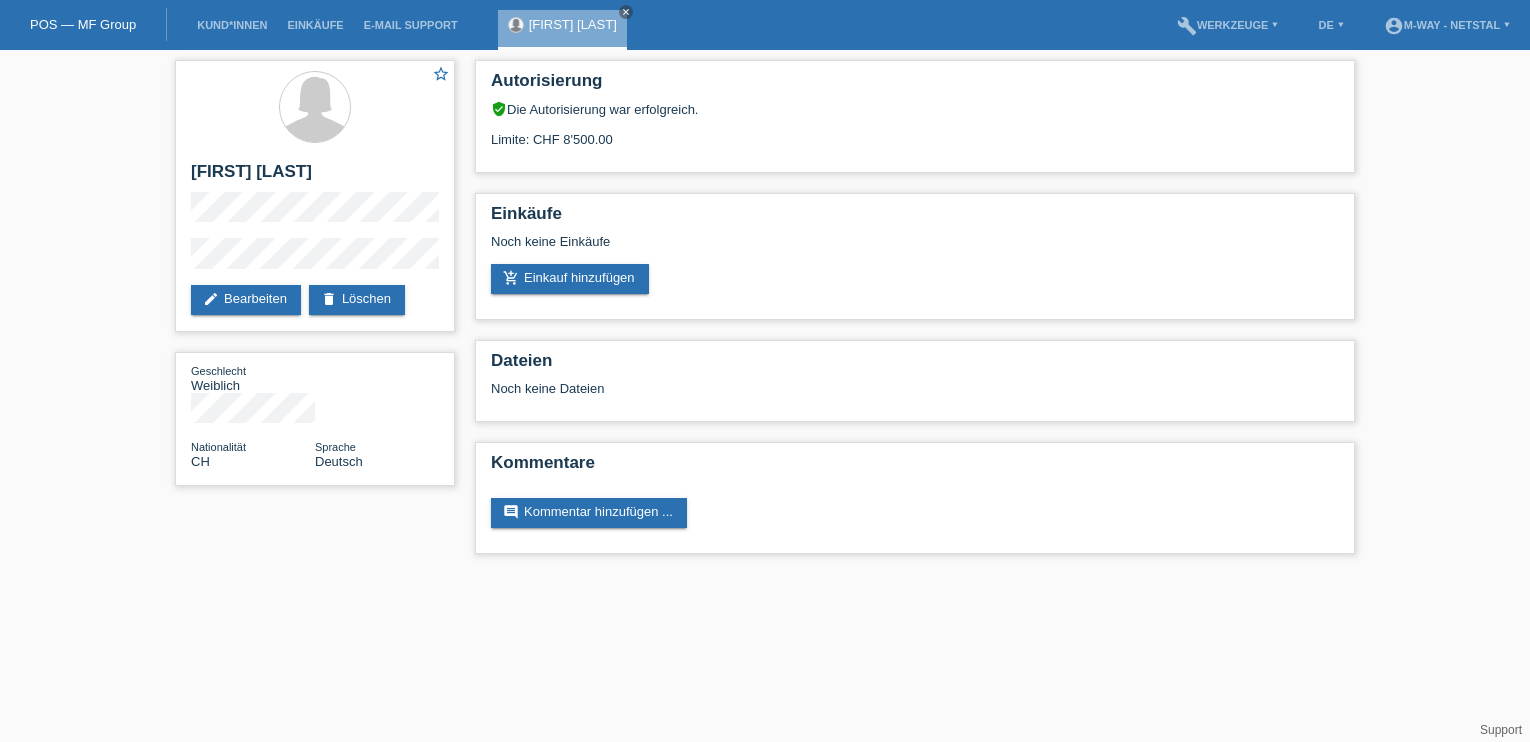 scroll, scrollTop: 0, scrollLeft: 0, axis: both 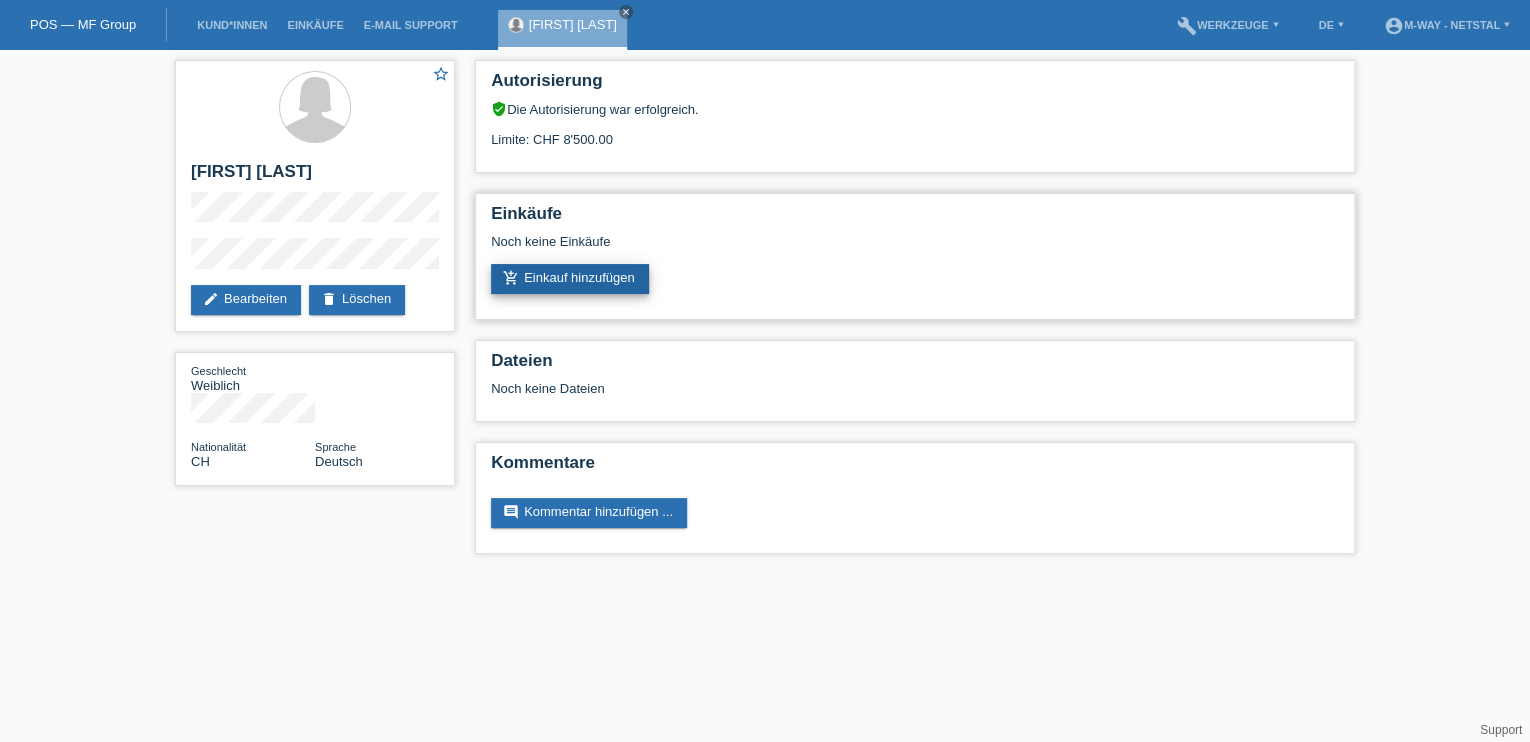 click on "add_shopping_cart  Einkauf hinzufügen" at bounding box center [570, 279] 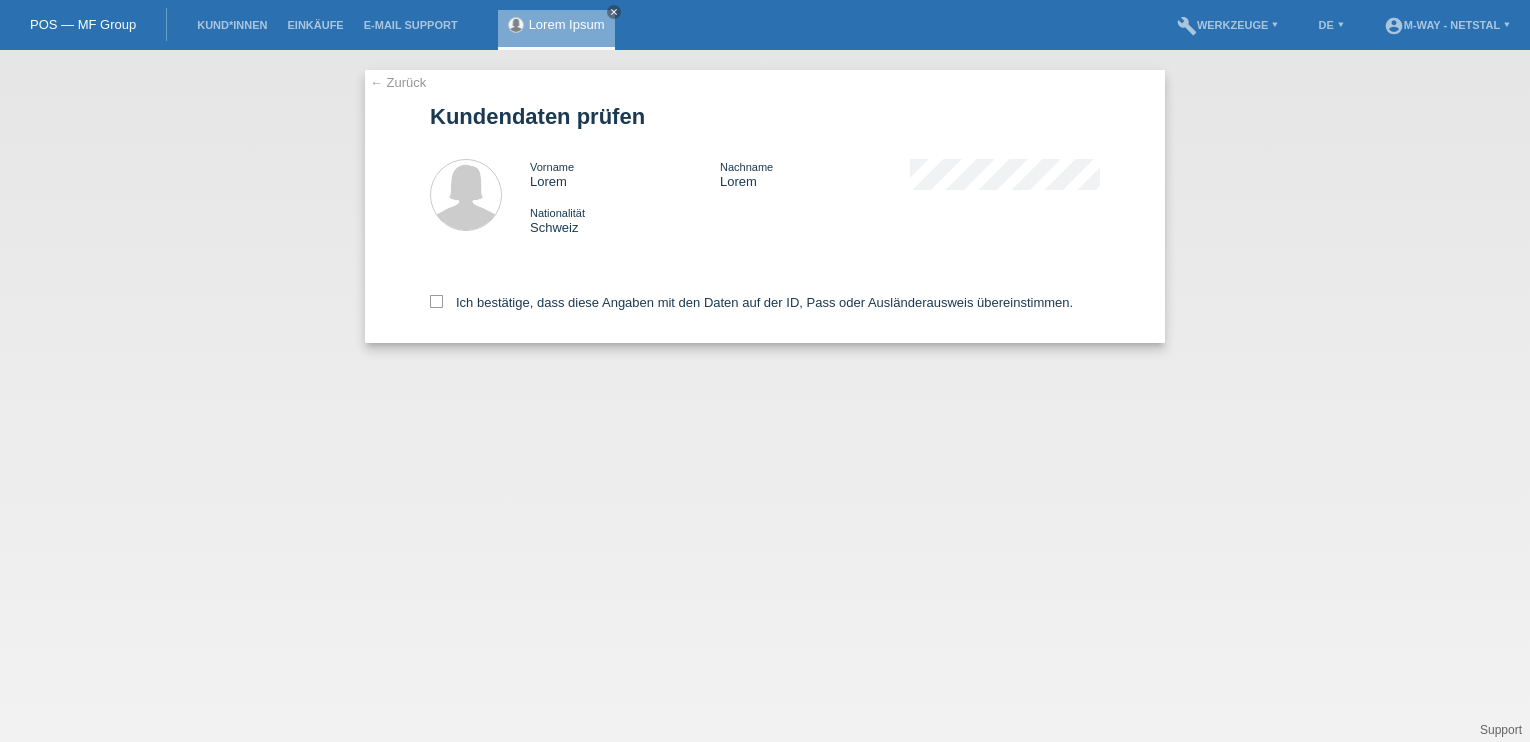 scroll, scrollTop: 0, scrollLeft: 0, axis: both 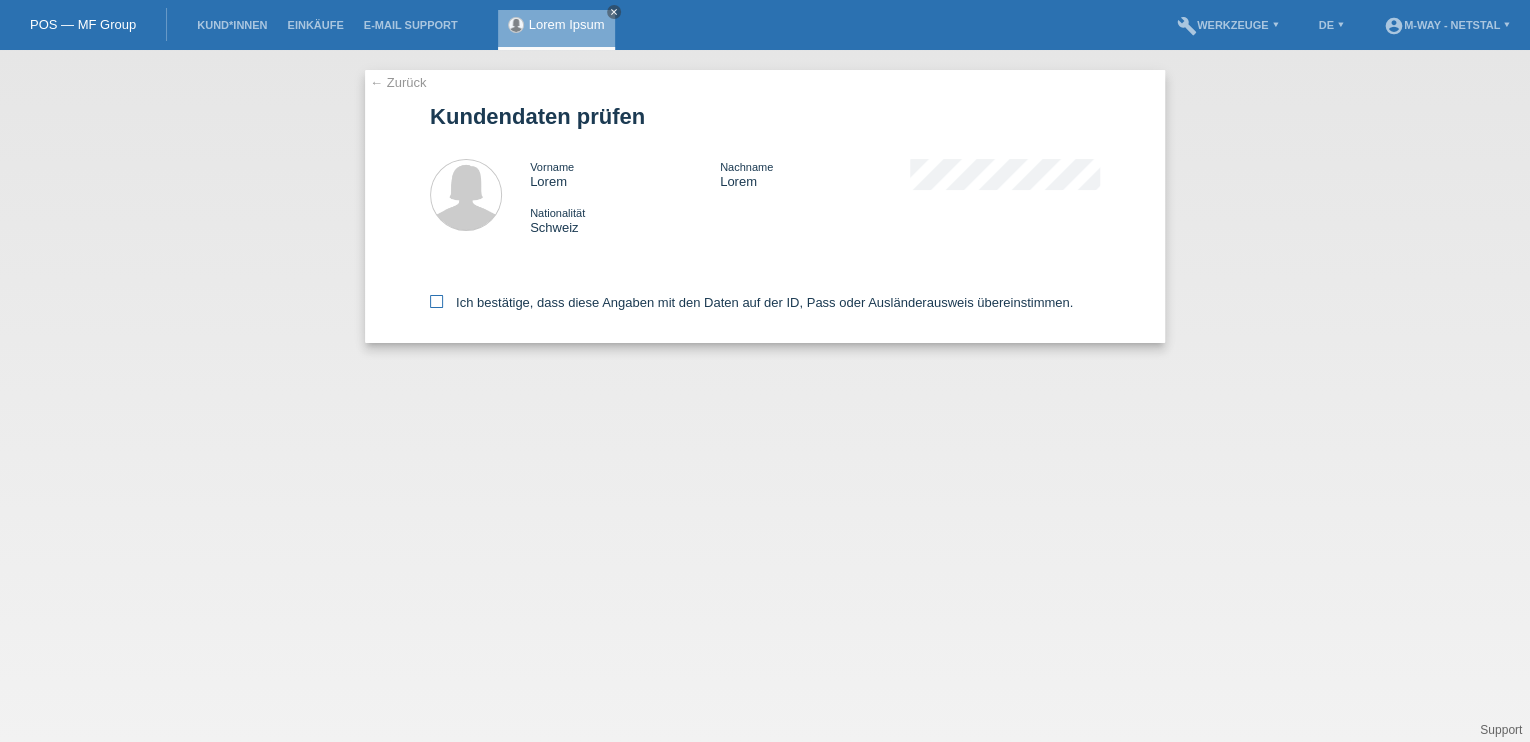 click at bounding box center [436, 301] 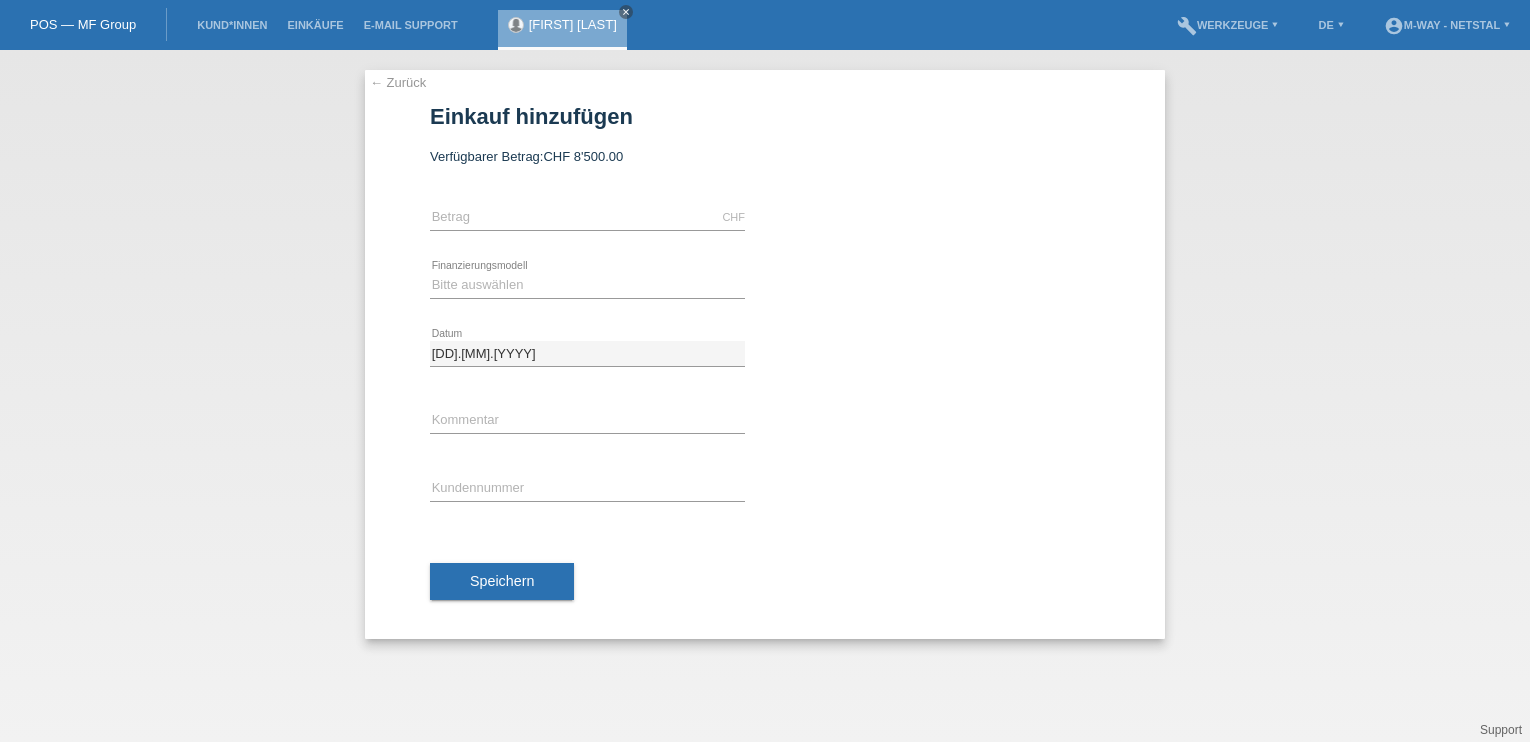 scroll, scrollTop: 0, scrollLeft: 0, axis: both 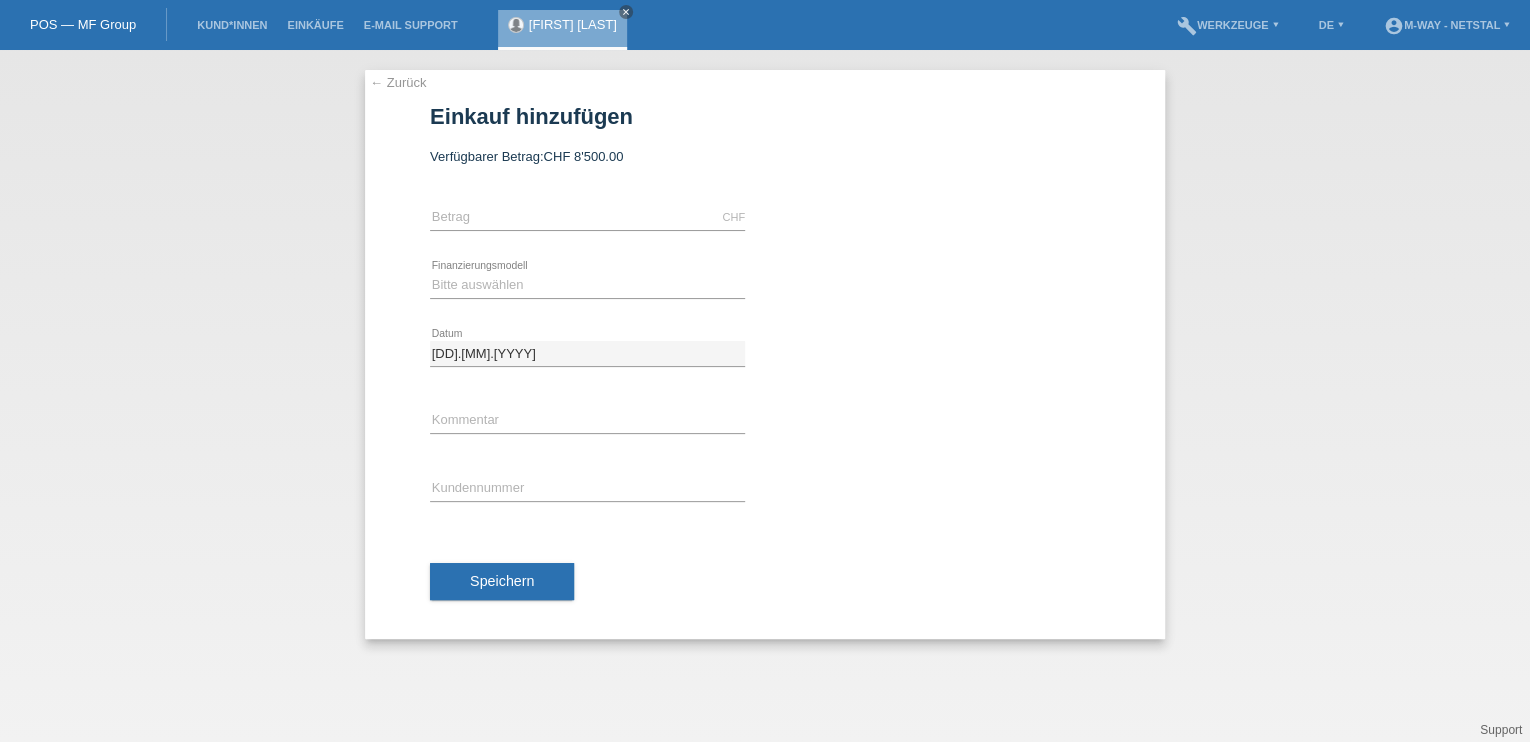 click on "← Zurück" at bounding box center (398, 82) 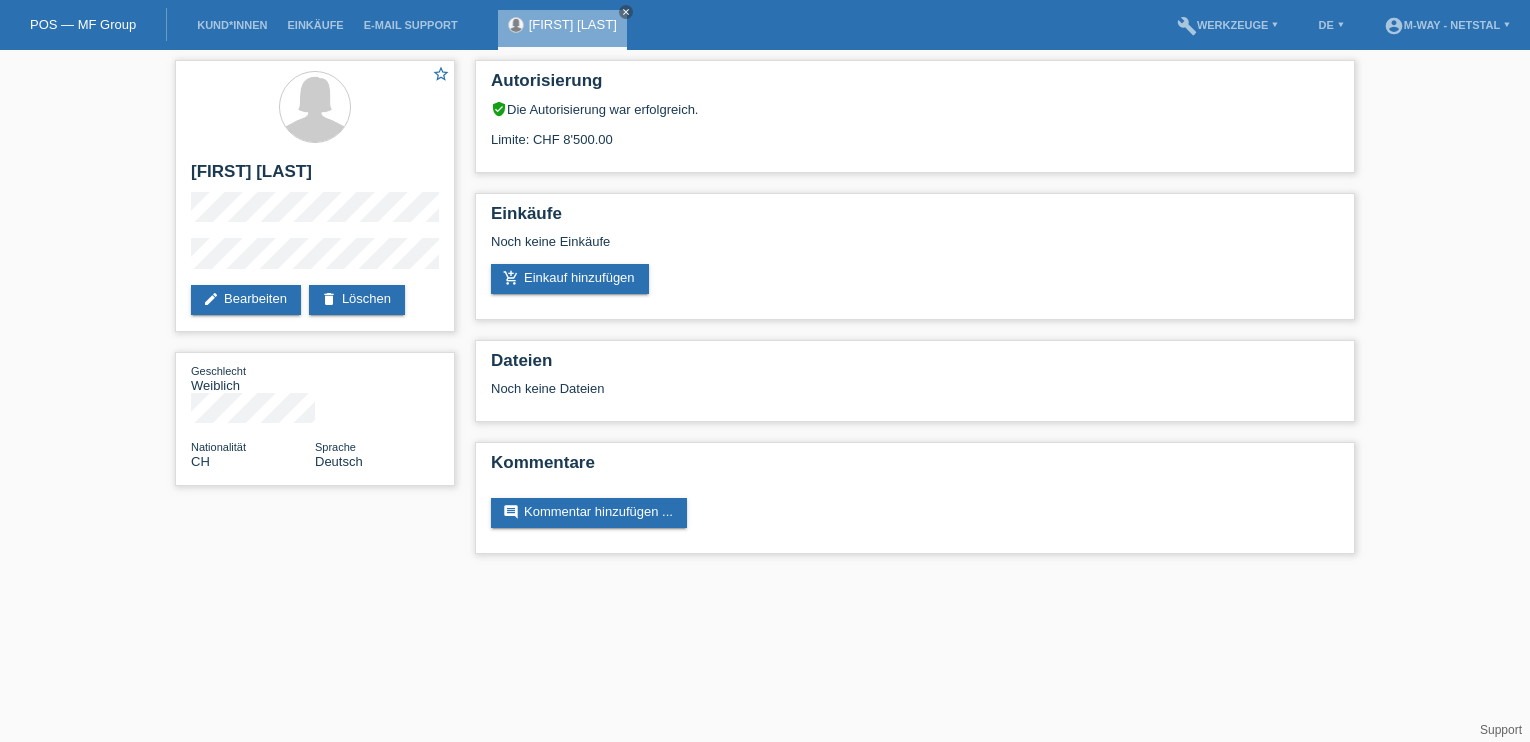 scroll, scrollTop: 0, scrollLeft: 0, axis: both 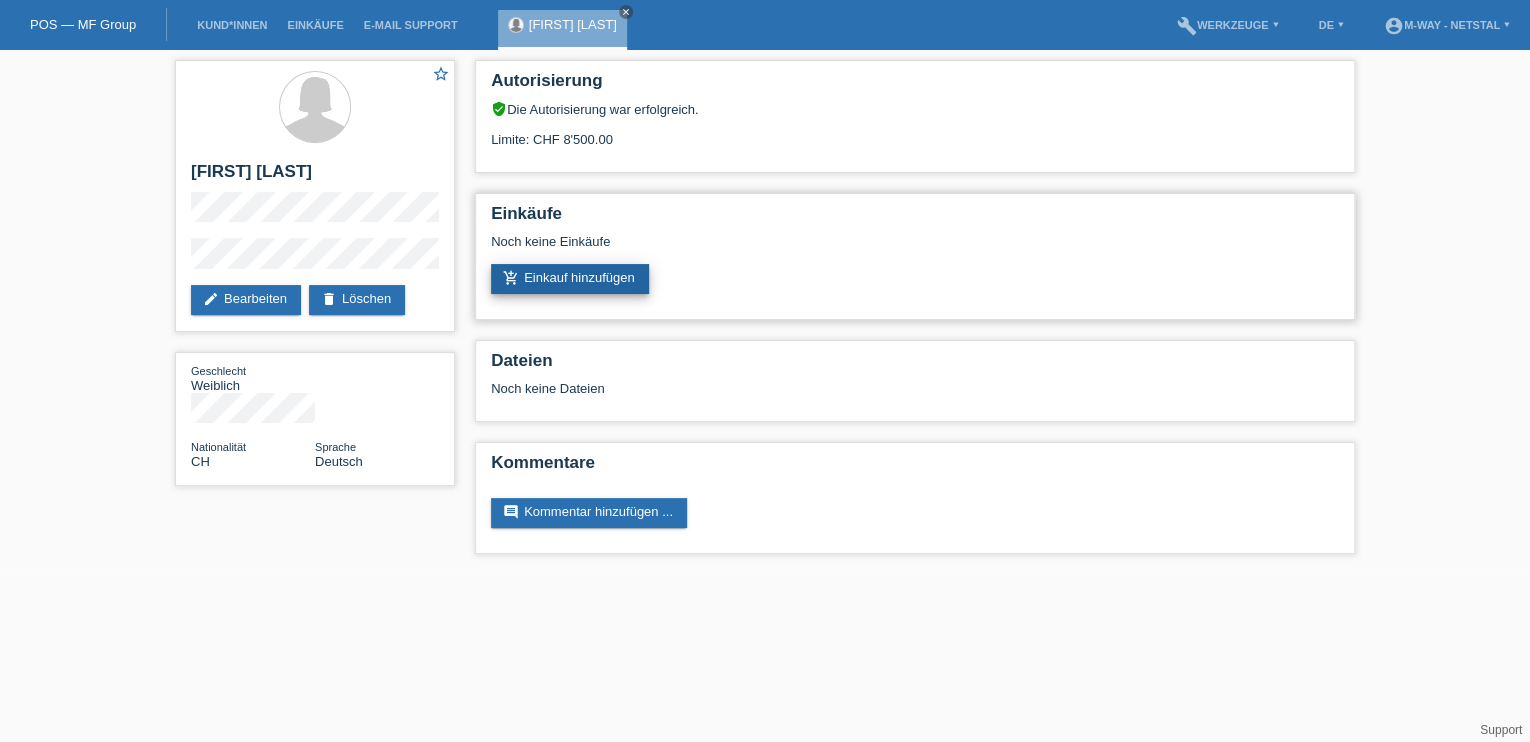 click on "add_shopping_cart  Einkauf hinzufügen" at bounding box center [570, 279] 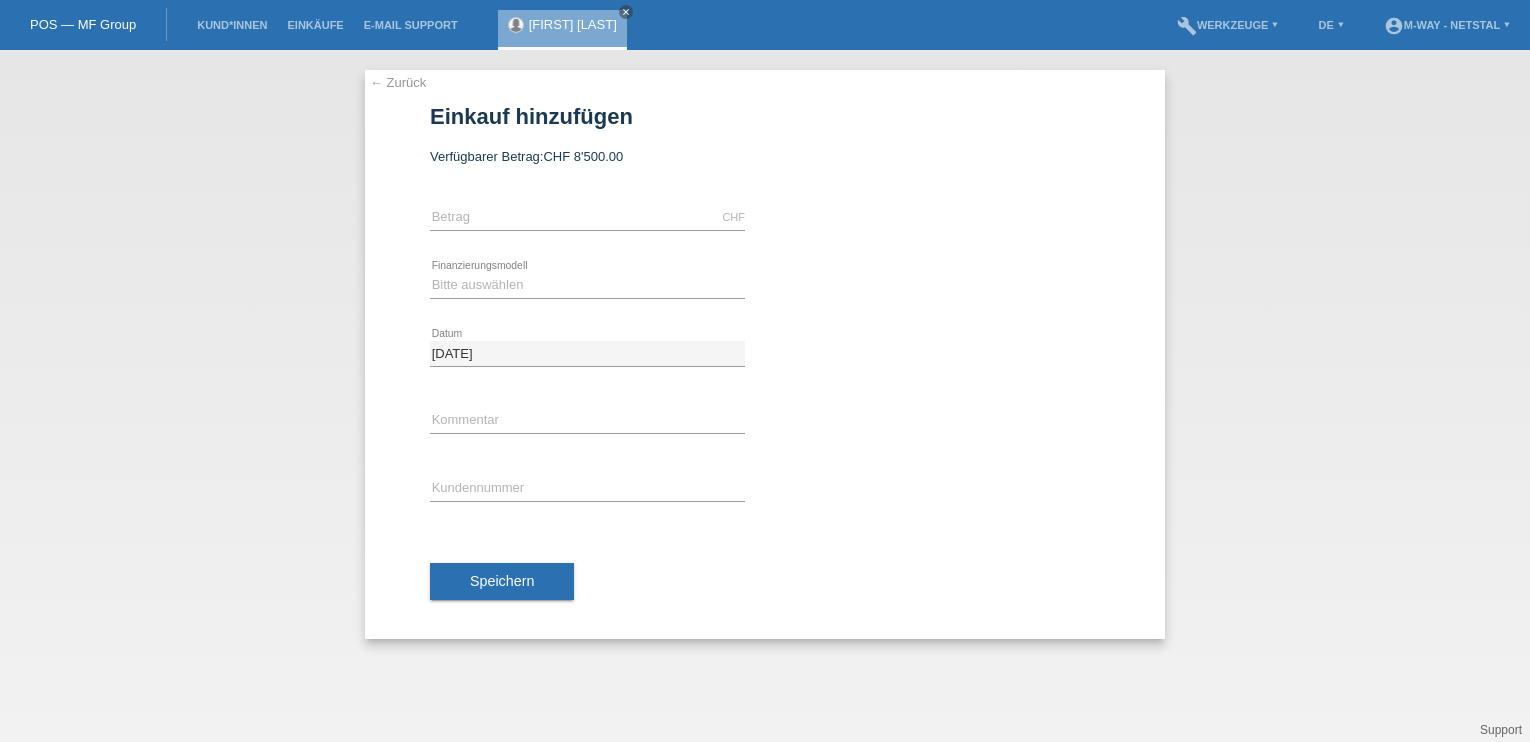 scroll, scrollTop: 0, scrollLeft: 0, axis: both 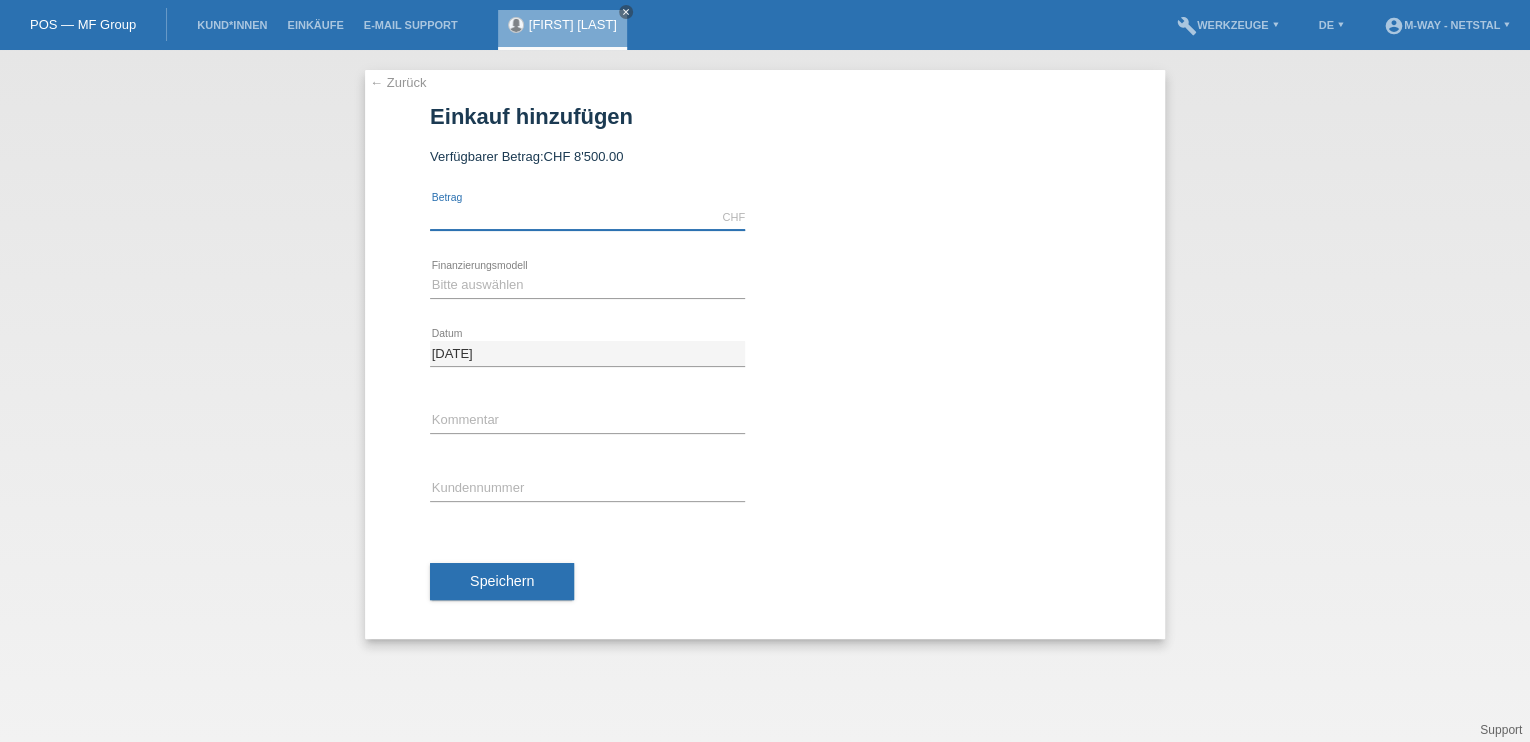 click at bounding box center [587, 217] 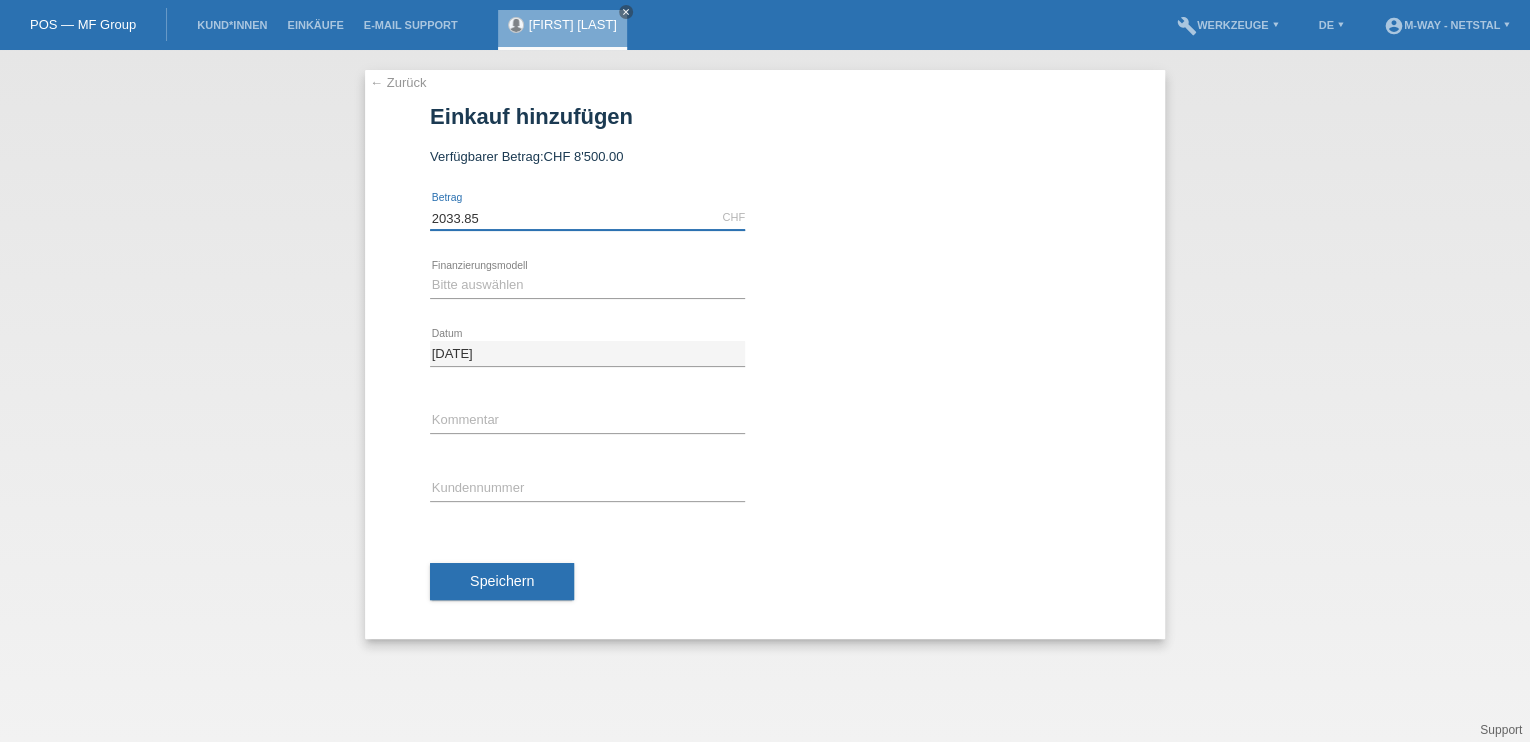type on "2033.85" 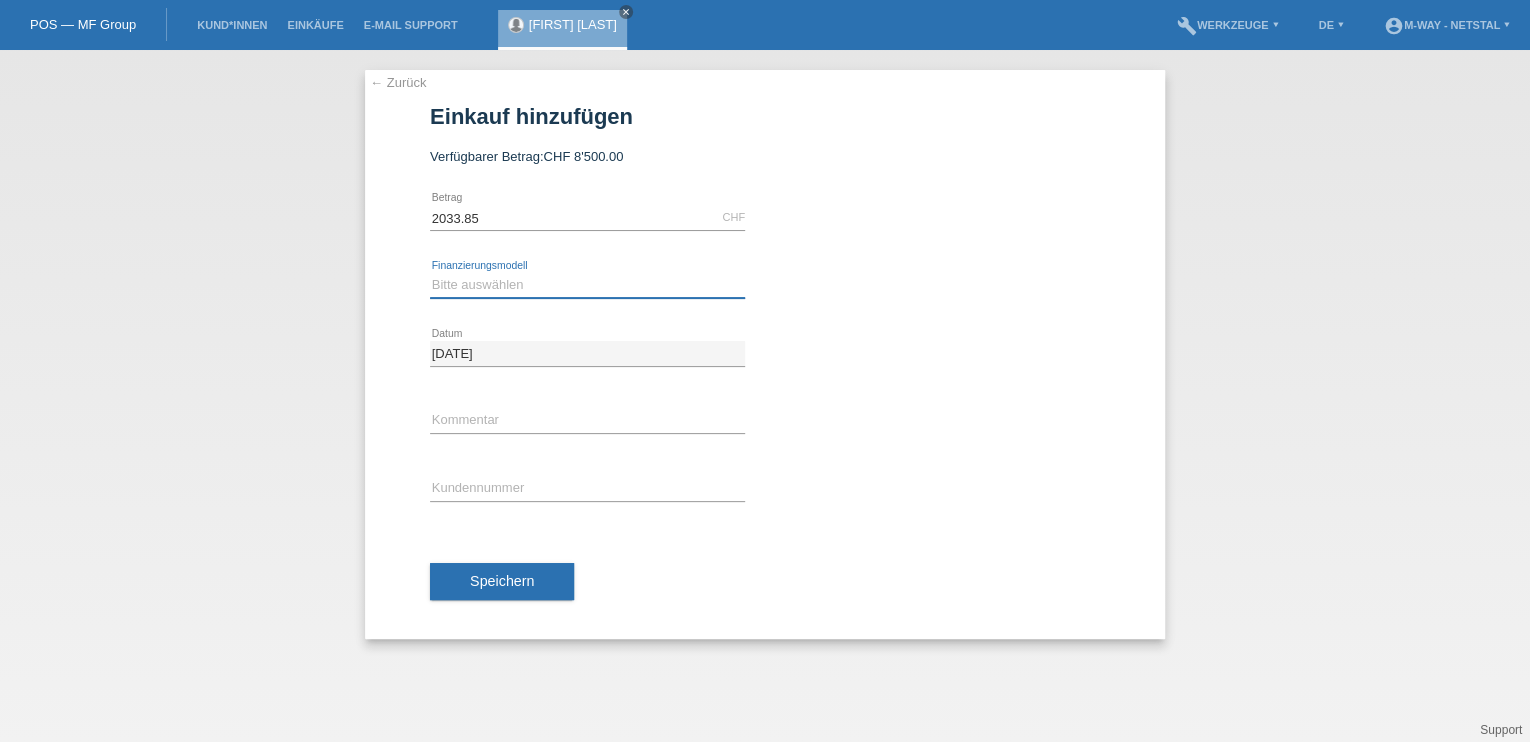 click on "Bitte auswählen
Fixe Raten
Kauf auf Rechnung mit Teilzahlungsoption" at bounding box center (587, 285) 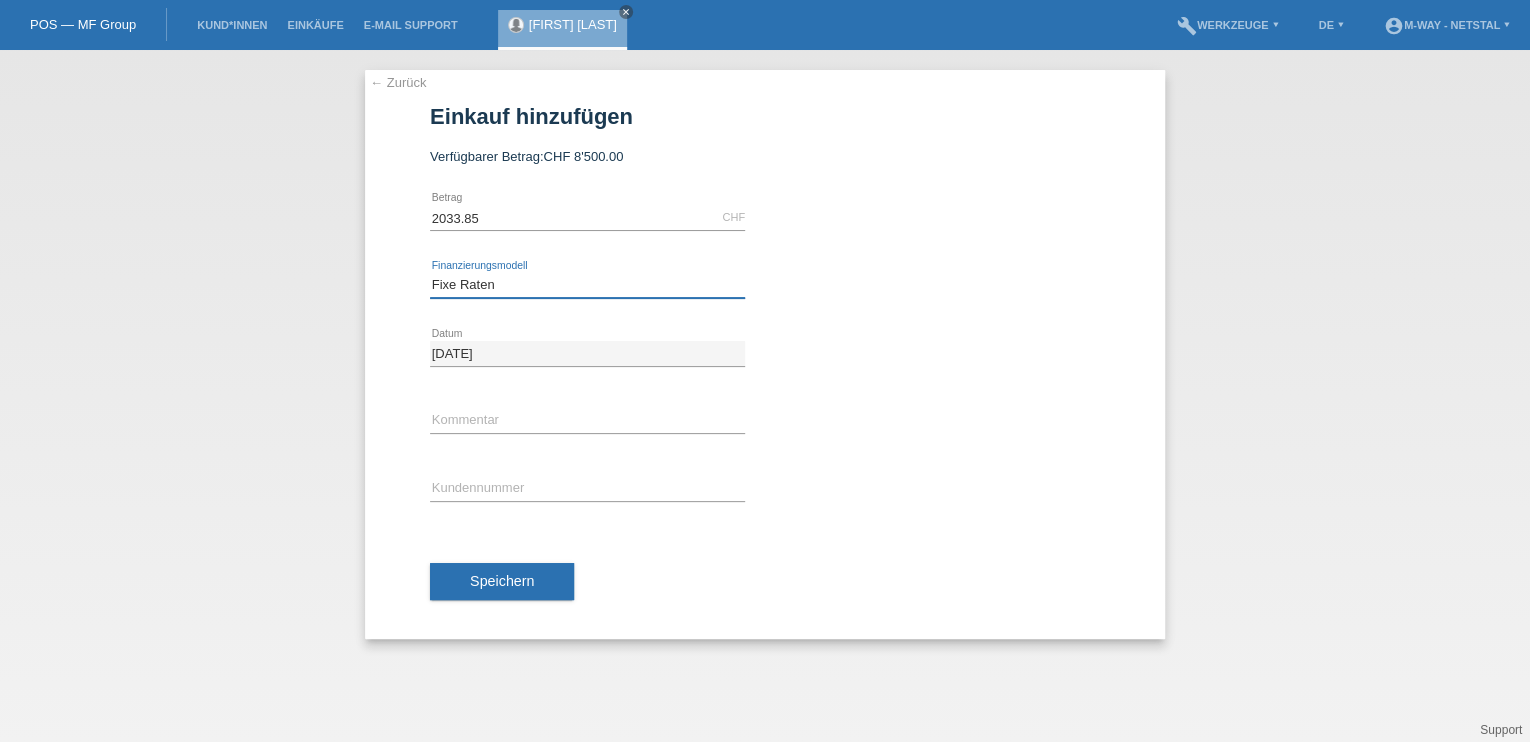 click on "Bitte auswählen
Fixe Raten
Kauf auf Rechnung mit Teilzahlungsoption" at bounding box center (587, 285) 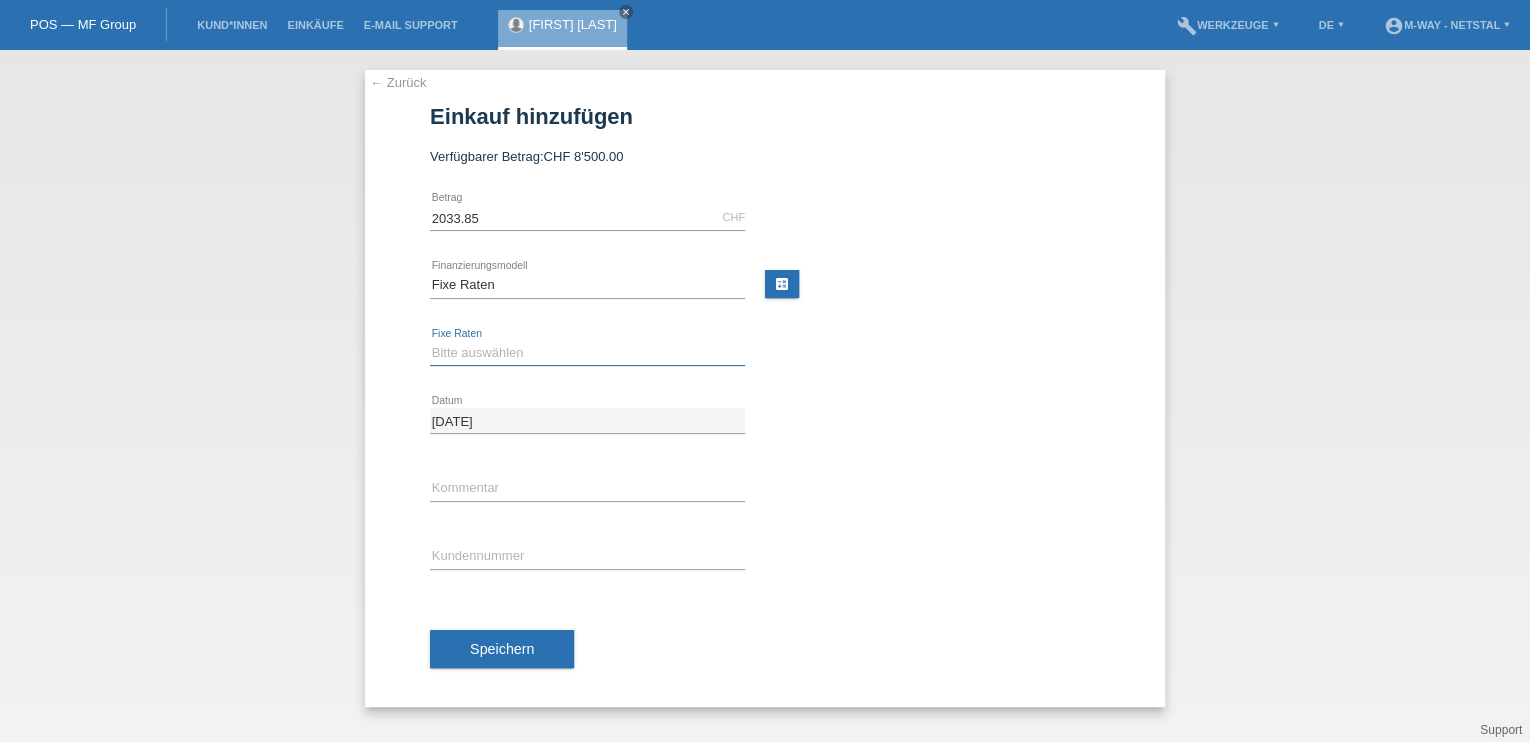 click on "Bitte auswählen
[NUMBER] Raten
[NUMBER] Raten
[NUMBER] Raten
[NUMBER] Raten
[NUMBER] Raten
[NUMBER] Raten
[NUMBER] Raten
[NUMBER] Raten" at bounding box center (587, 353) 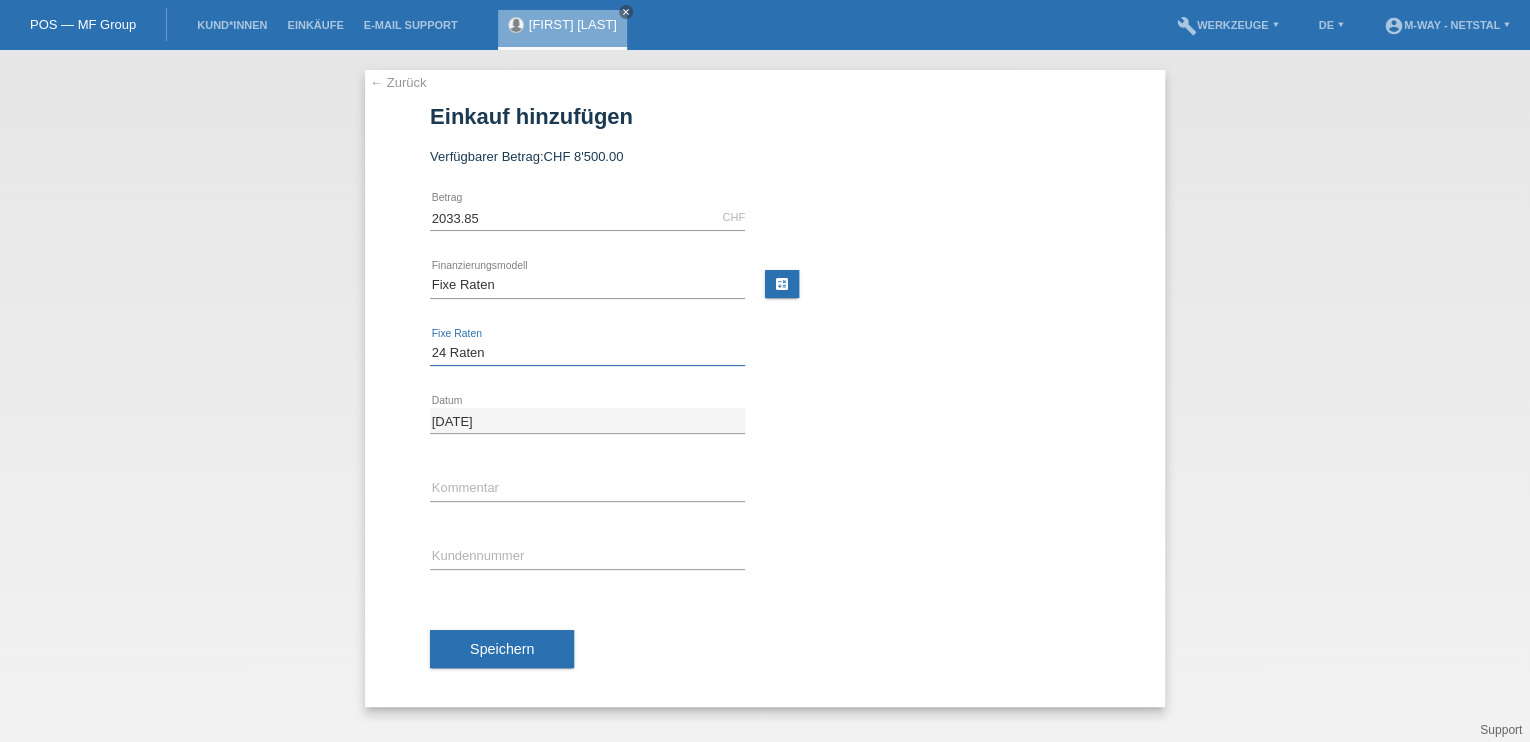 click on "Bitte auswählen
4 Raten
5 Raten
6 Raten
7 Raten
8 Raten
9 Raten
10 Raten
11 Raten" at bounding box center (587, 353) 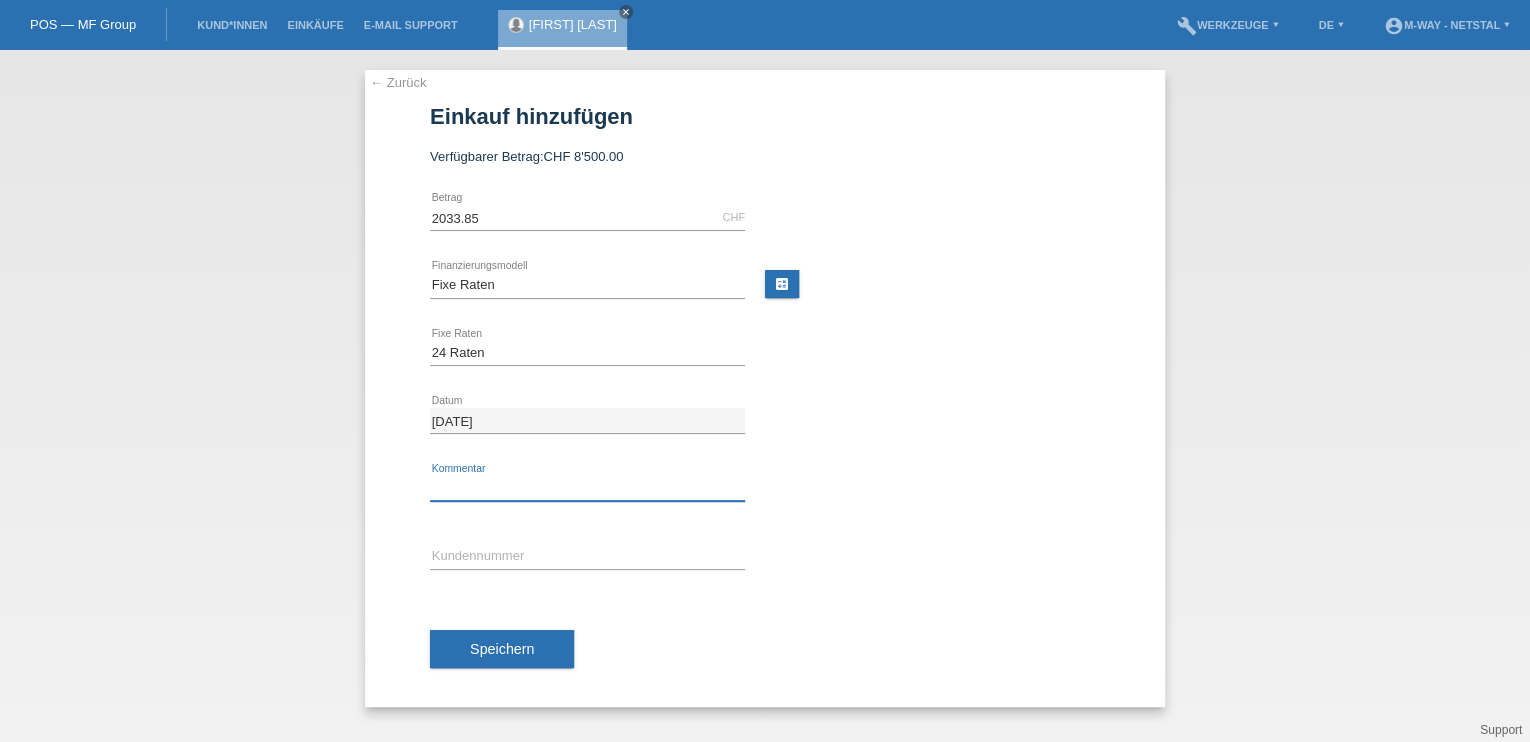 click at bounding box center (587, 488) 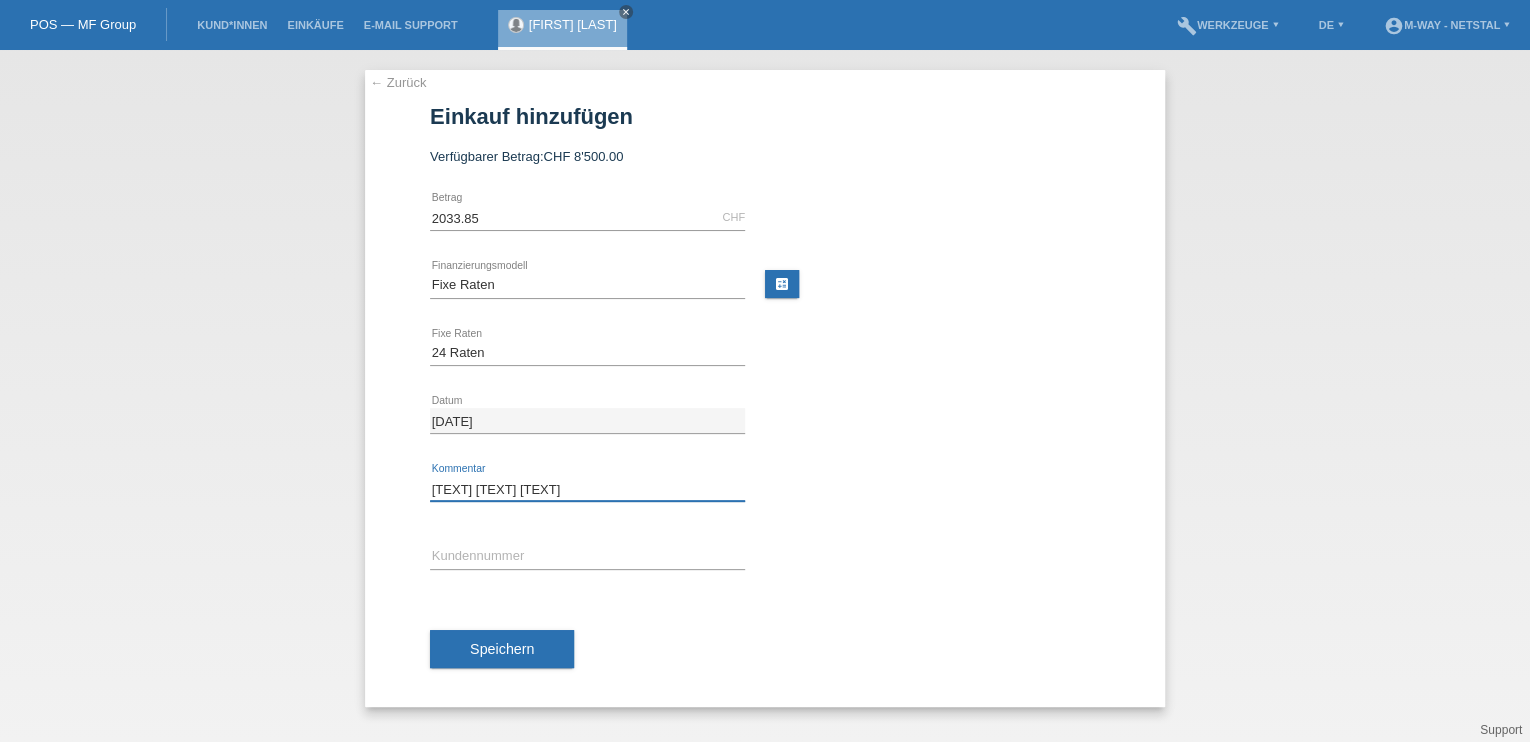 type on "Cube Kathmandu Pro" 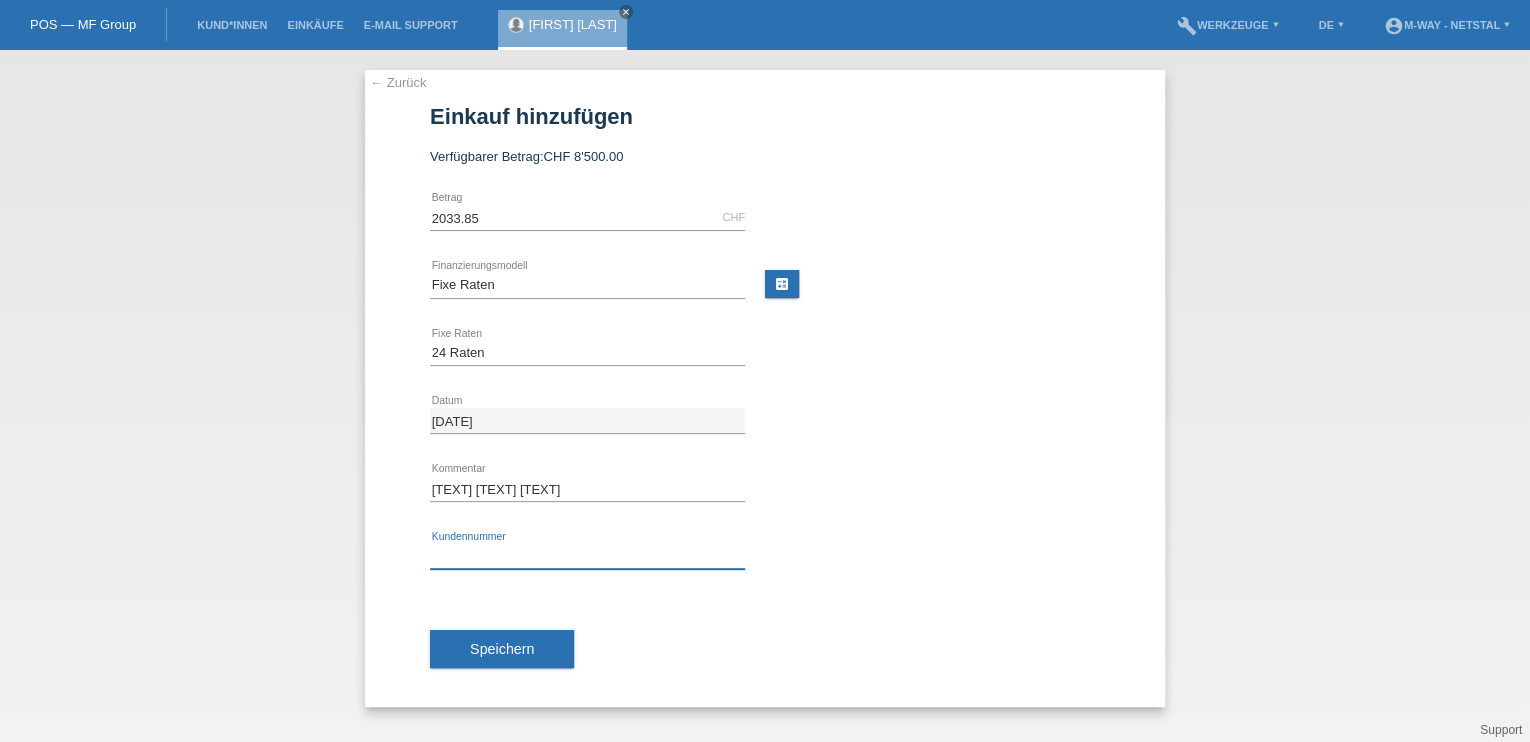 click at bounding box center [587, 556] 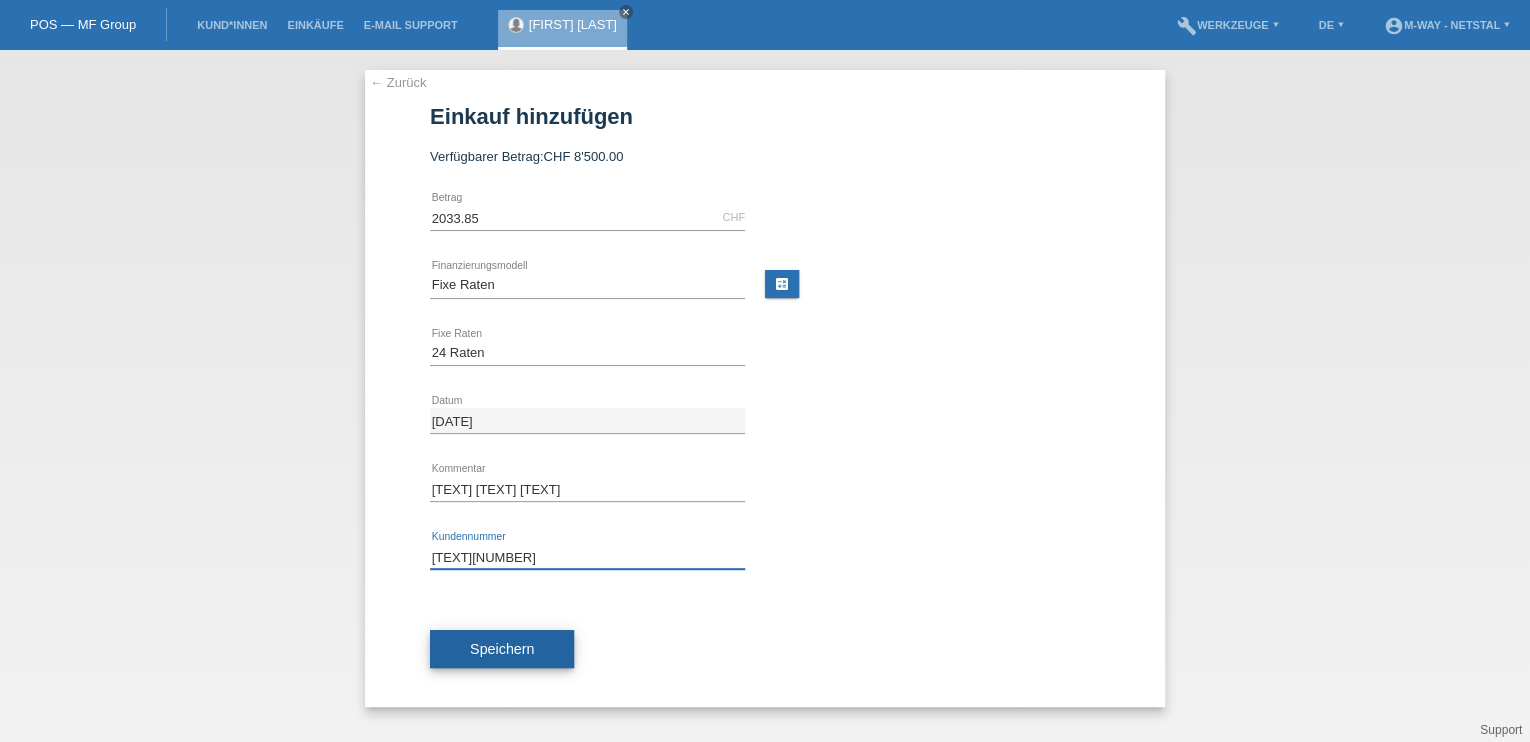 type on "K372221" 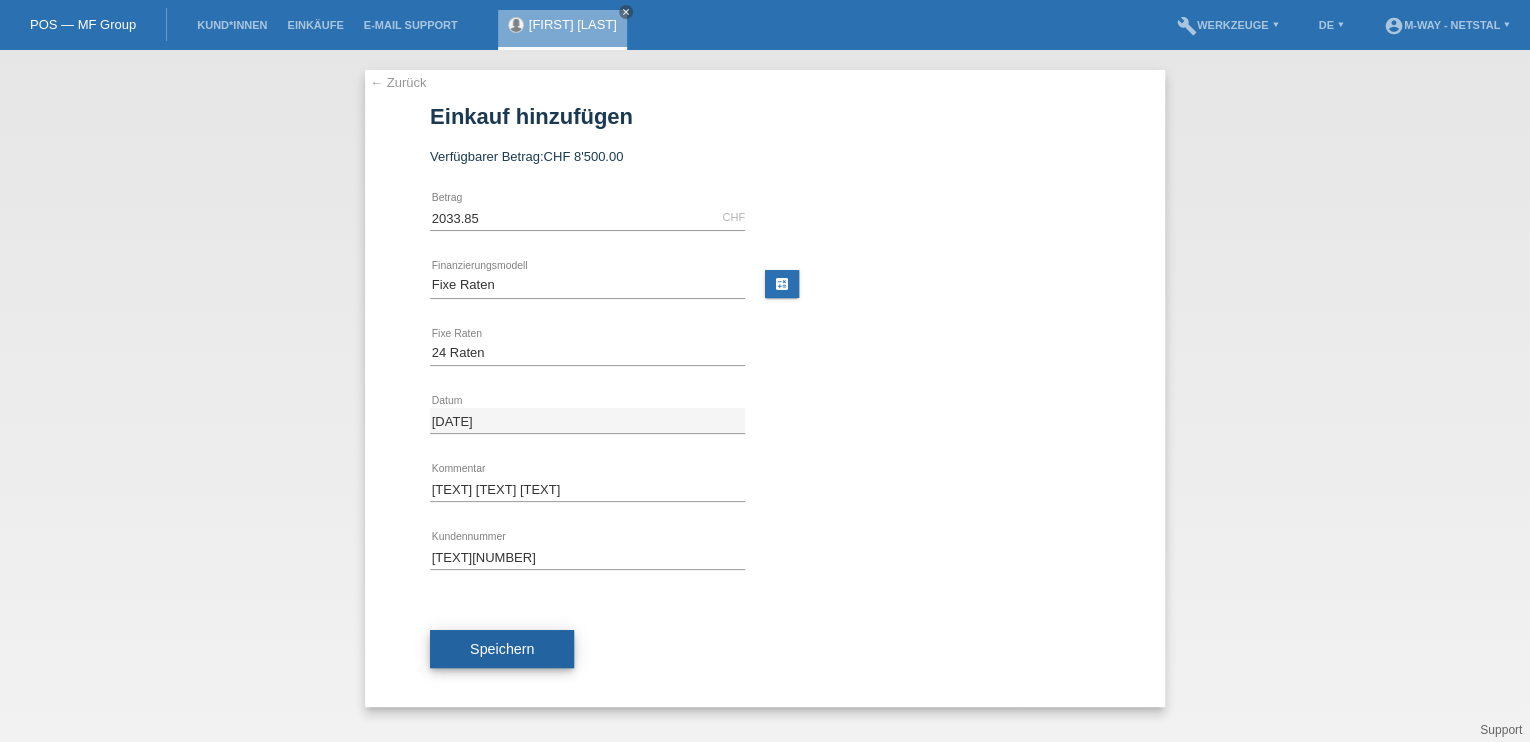 click on "Speichern" at bounding box center (502, 649) 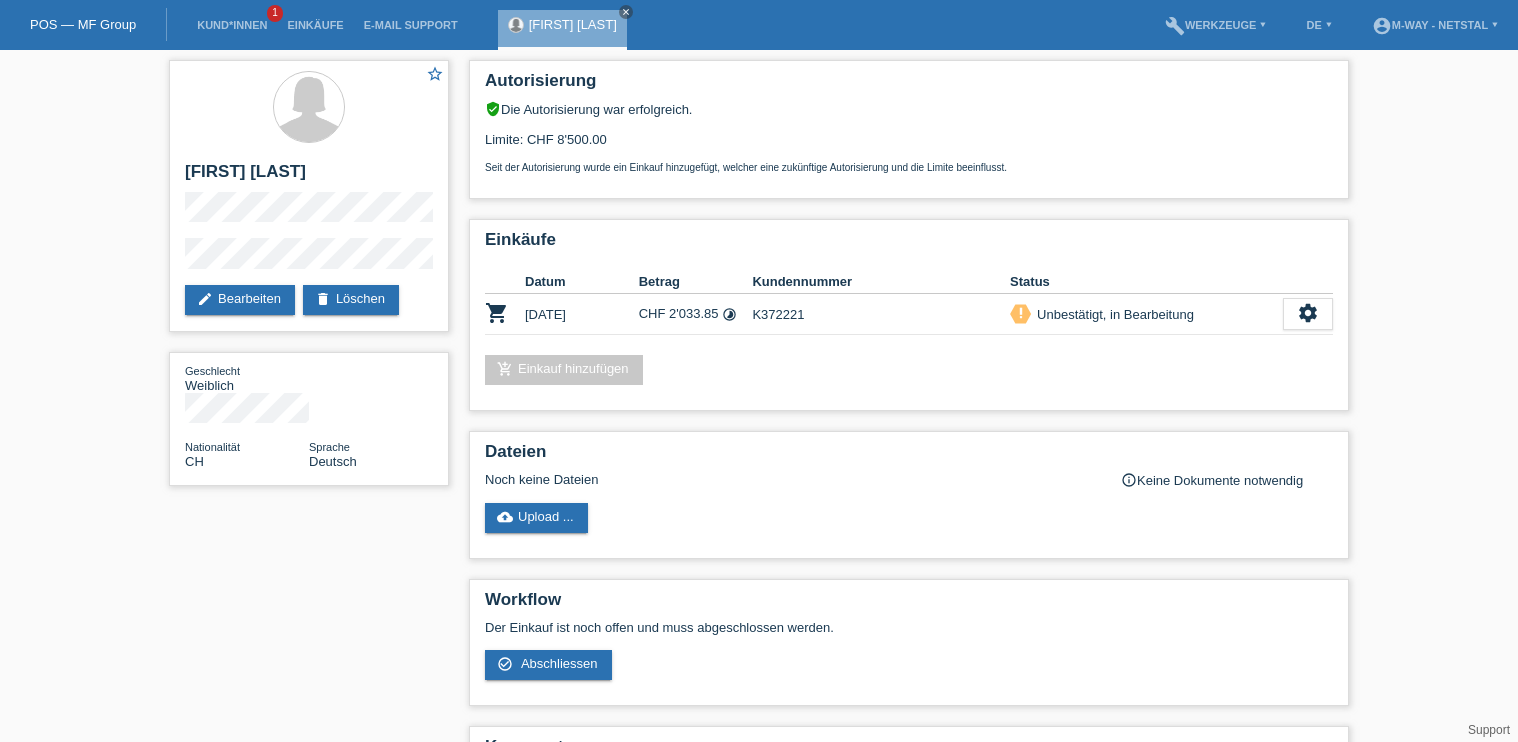 scroll, scrollTop: 0, scrollLeft: 0, axis: both 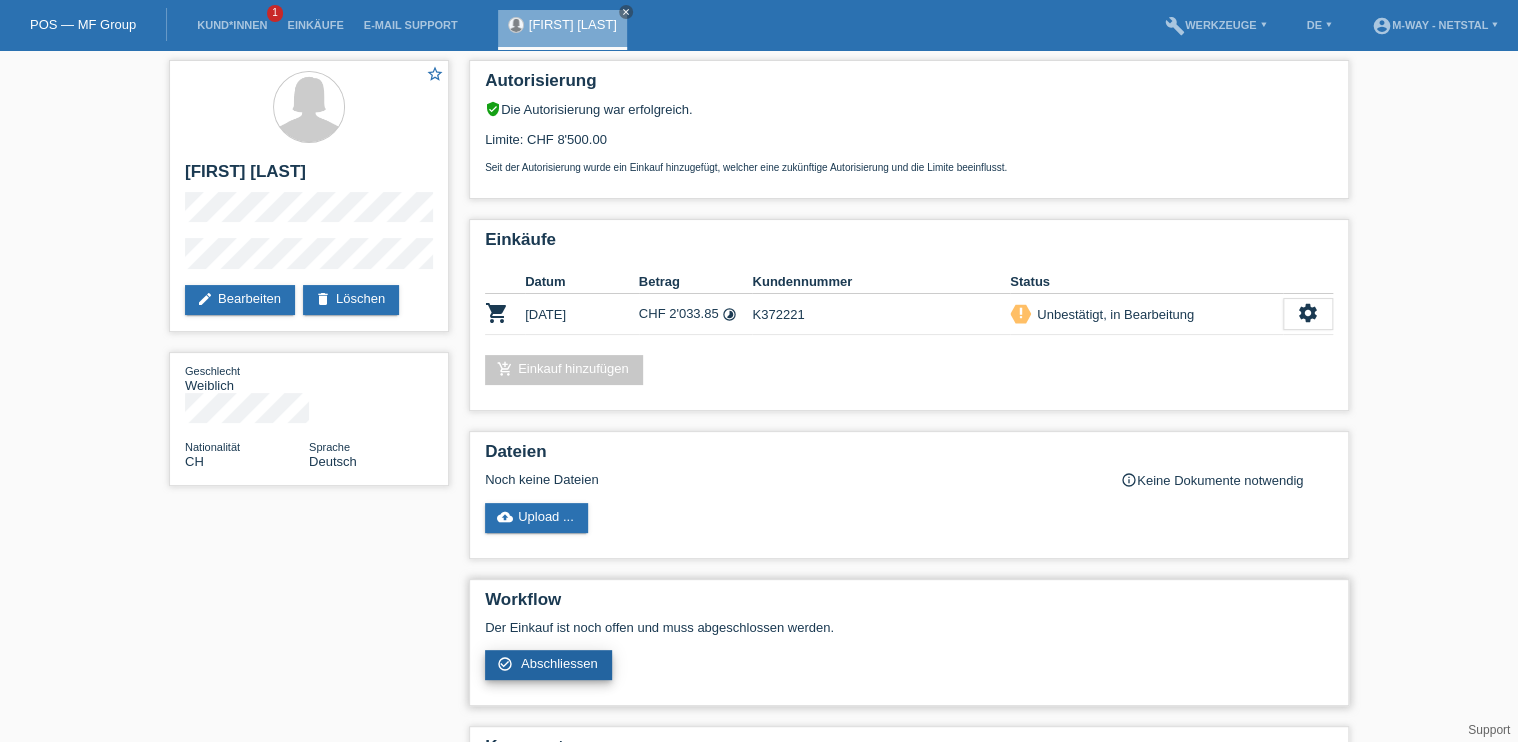 click on "check_circle_outline   Abschliessen" at bounding box center (548, 665) 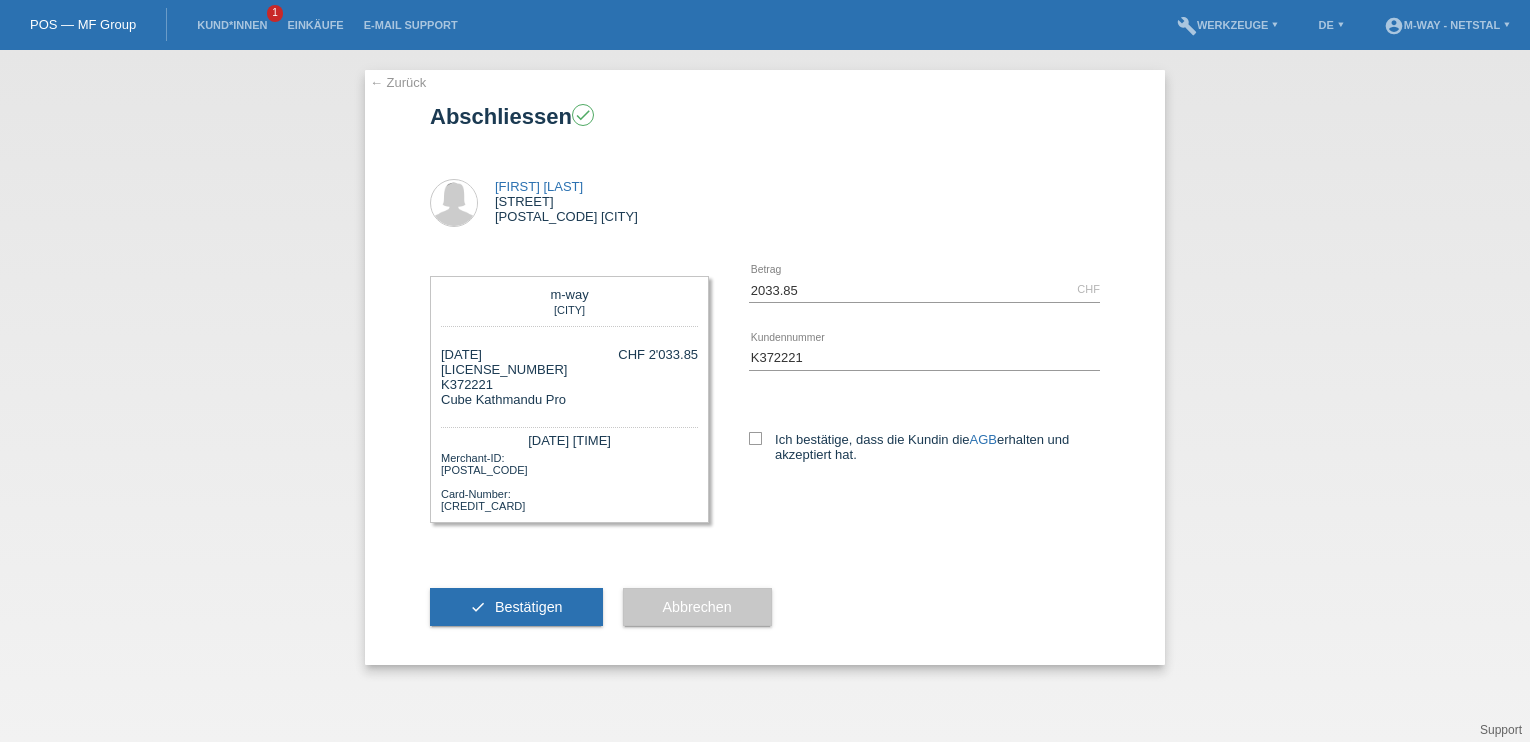 scroll, scrollTop: 0, scrollLeft: 0, axis: both 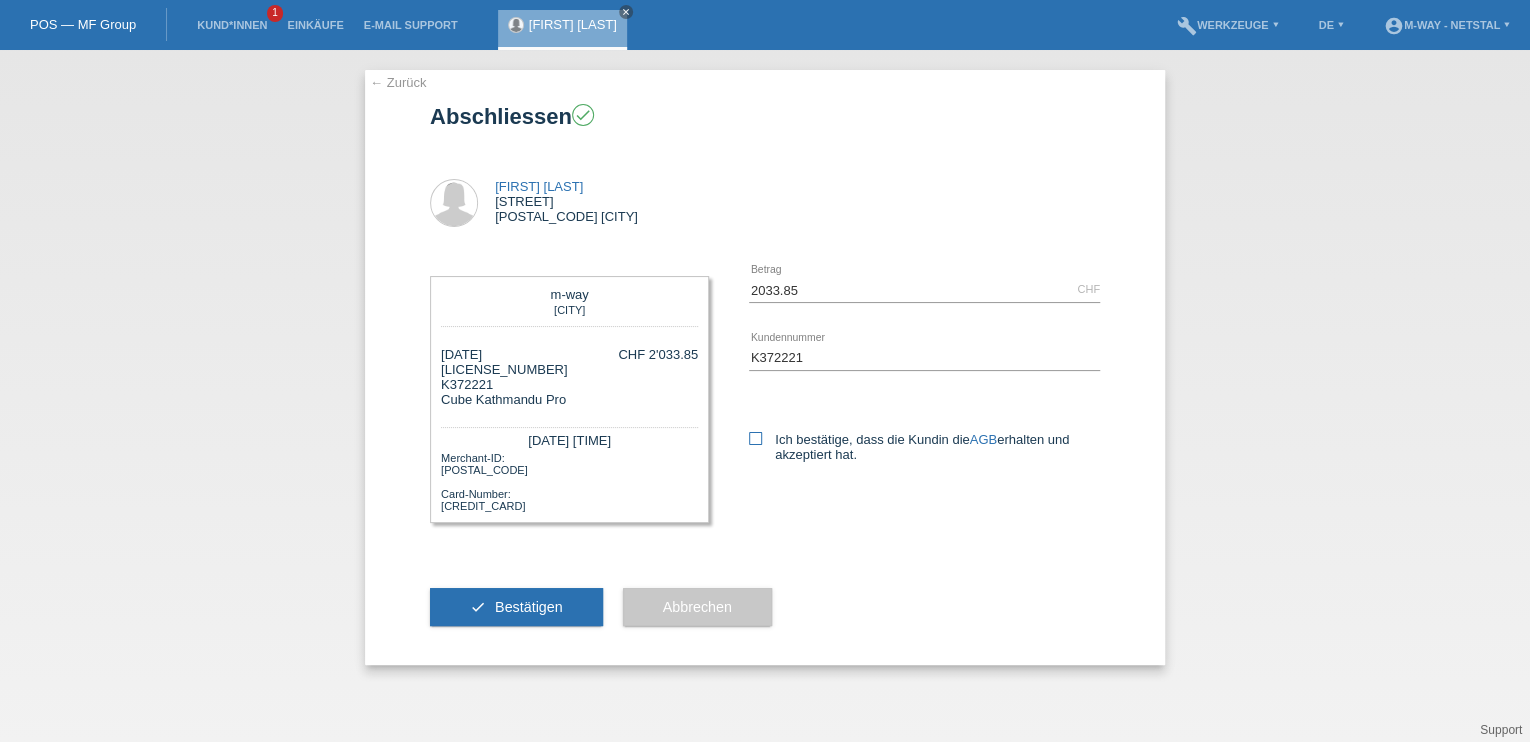 click at bounding box center [755, 438] 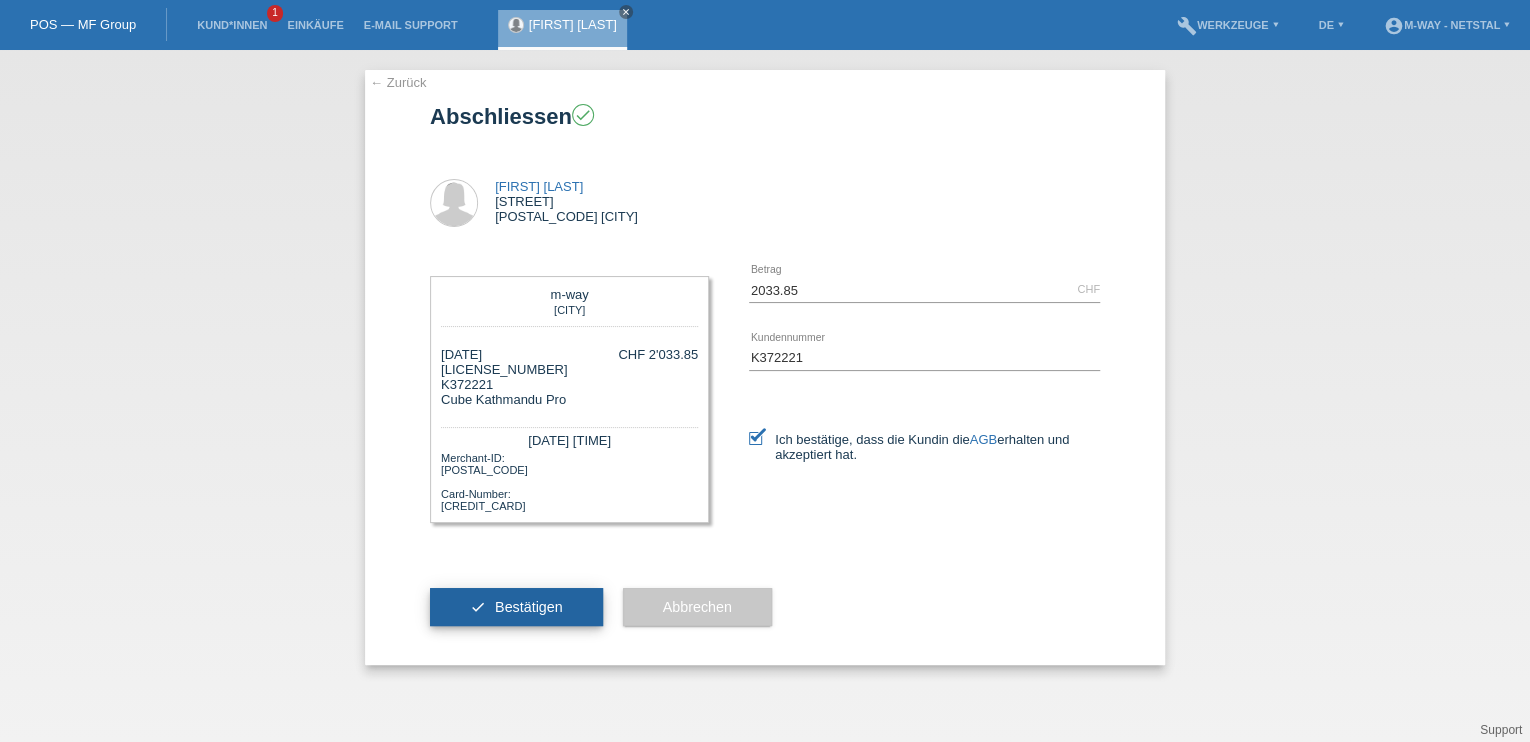 click on "check" at bounding box center [478, 607] 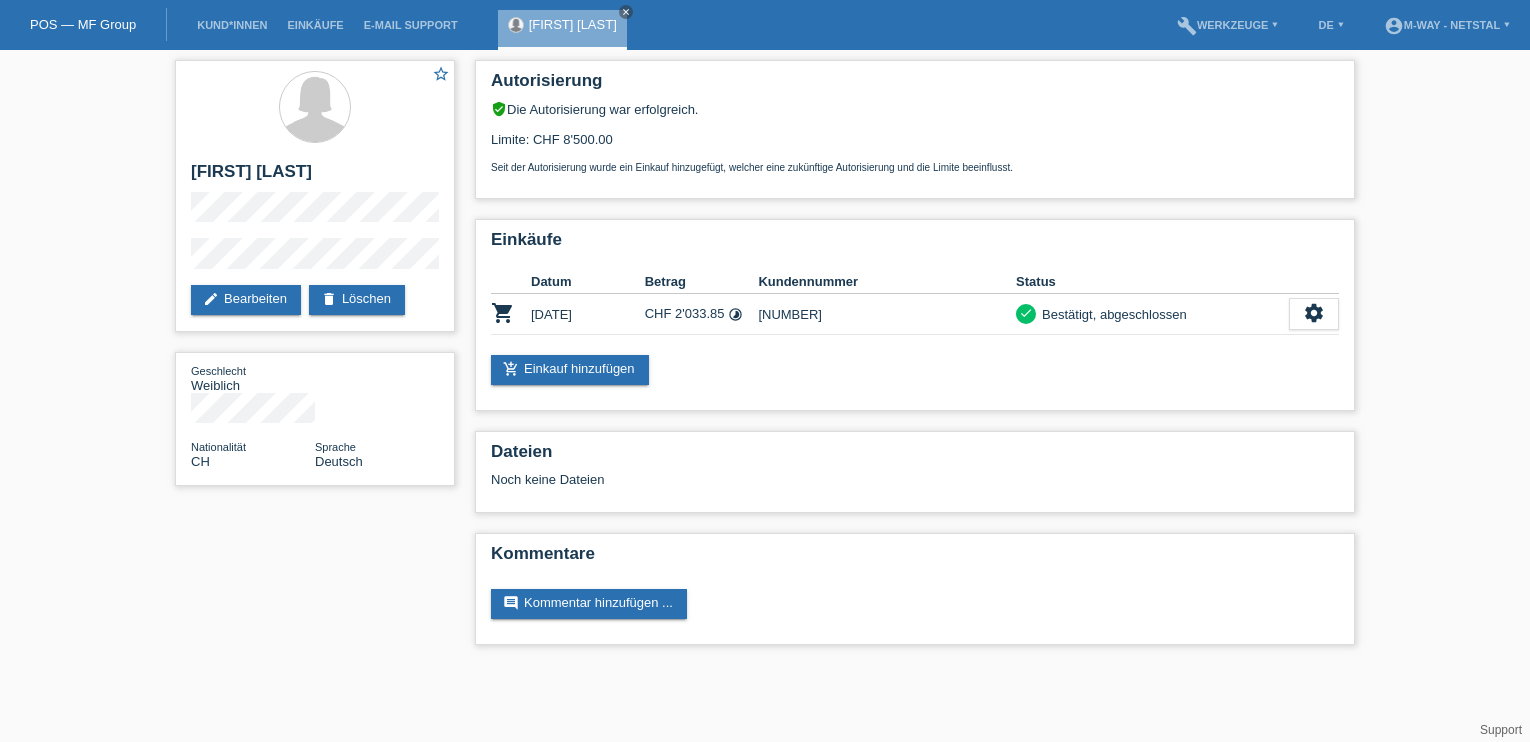 scroll, scrollTop: 0, scrollLeft: 0, axis: both 